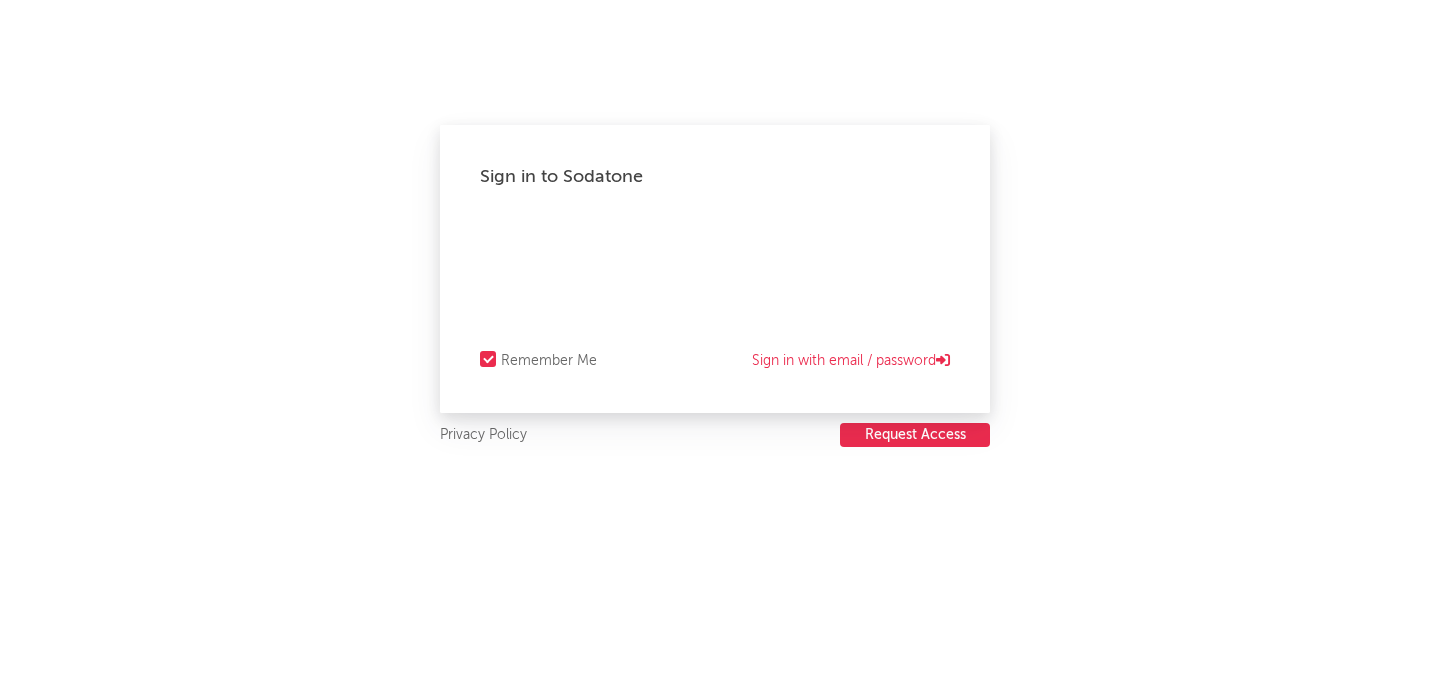 scroll, scrollTop: 0, scrollLeft: 0, axis: both 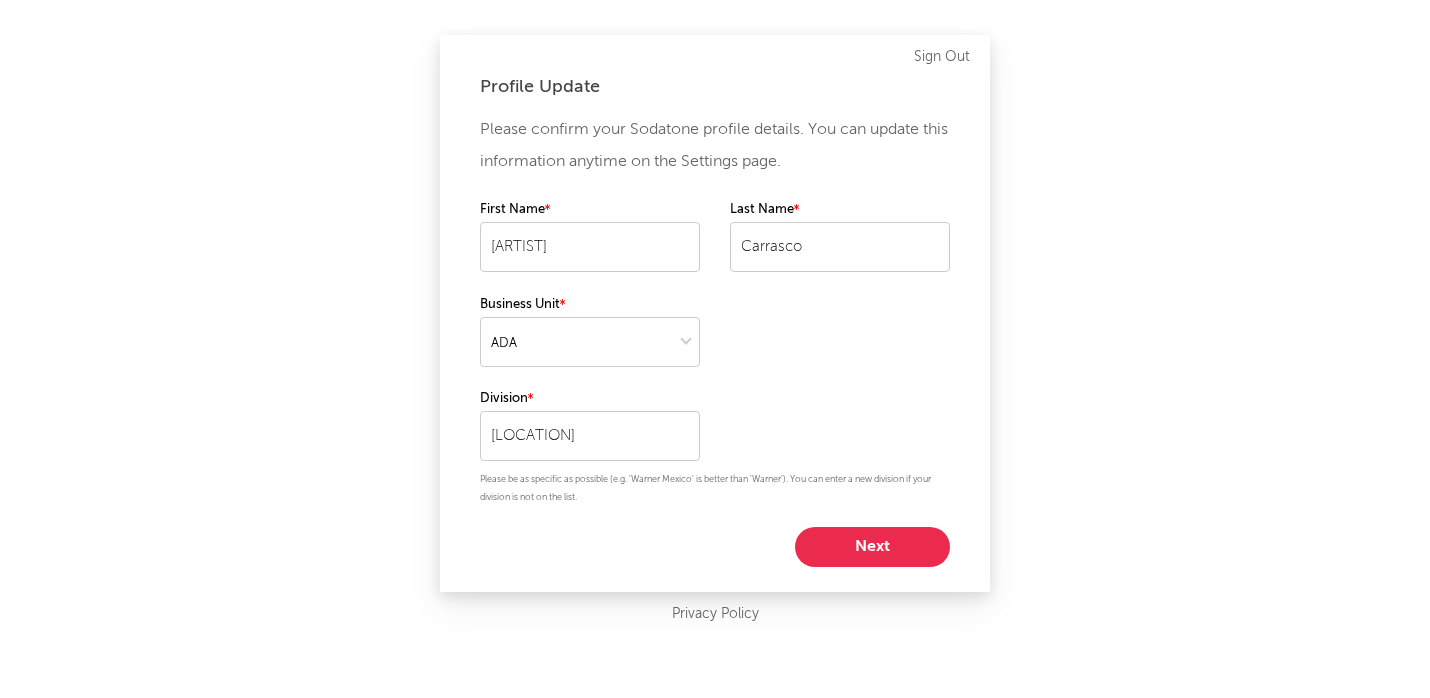 click on "Next" at bounding box center [872, 547] 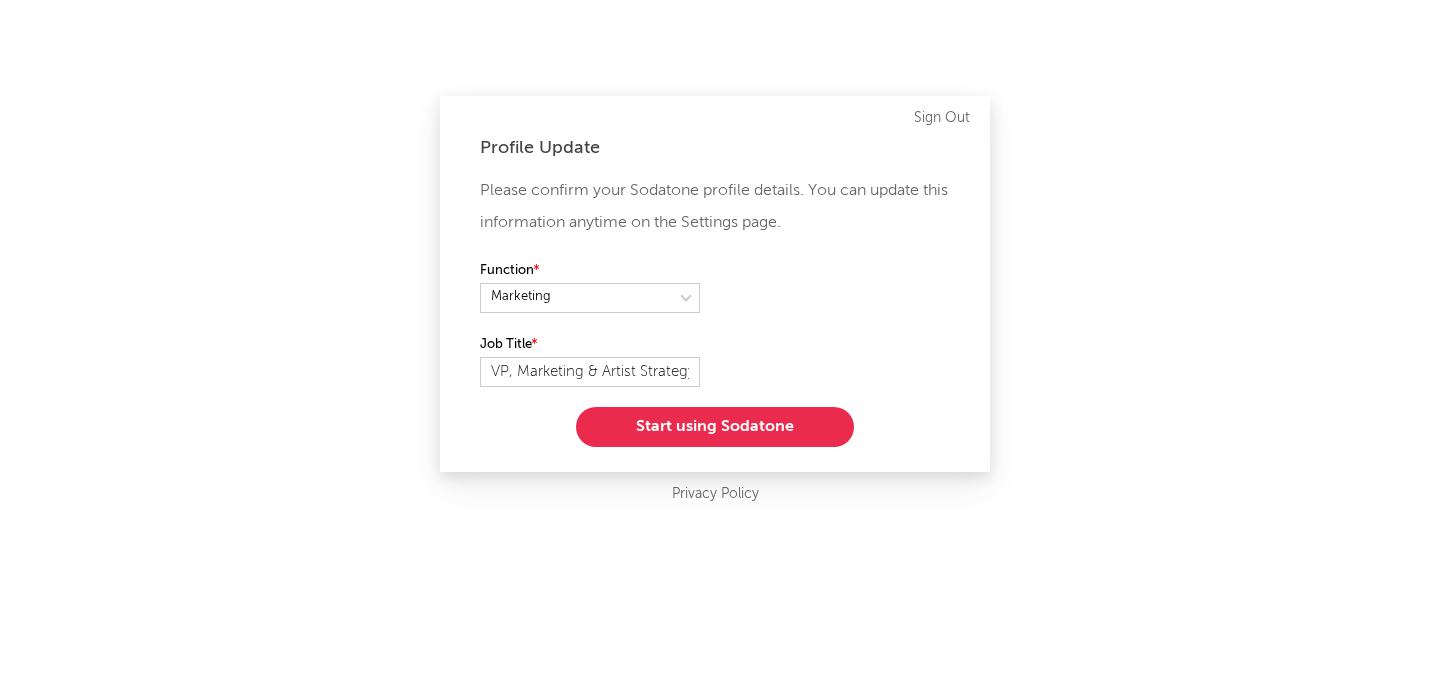 click on "Start using Sodatone" at bounding box center [715, 427] 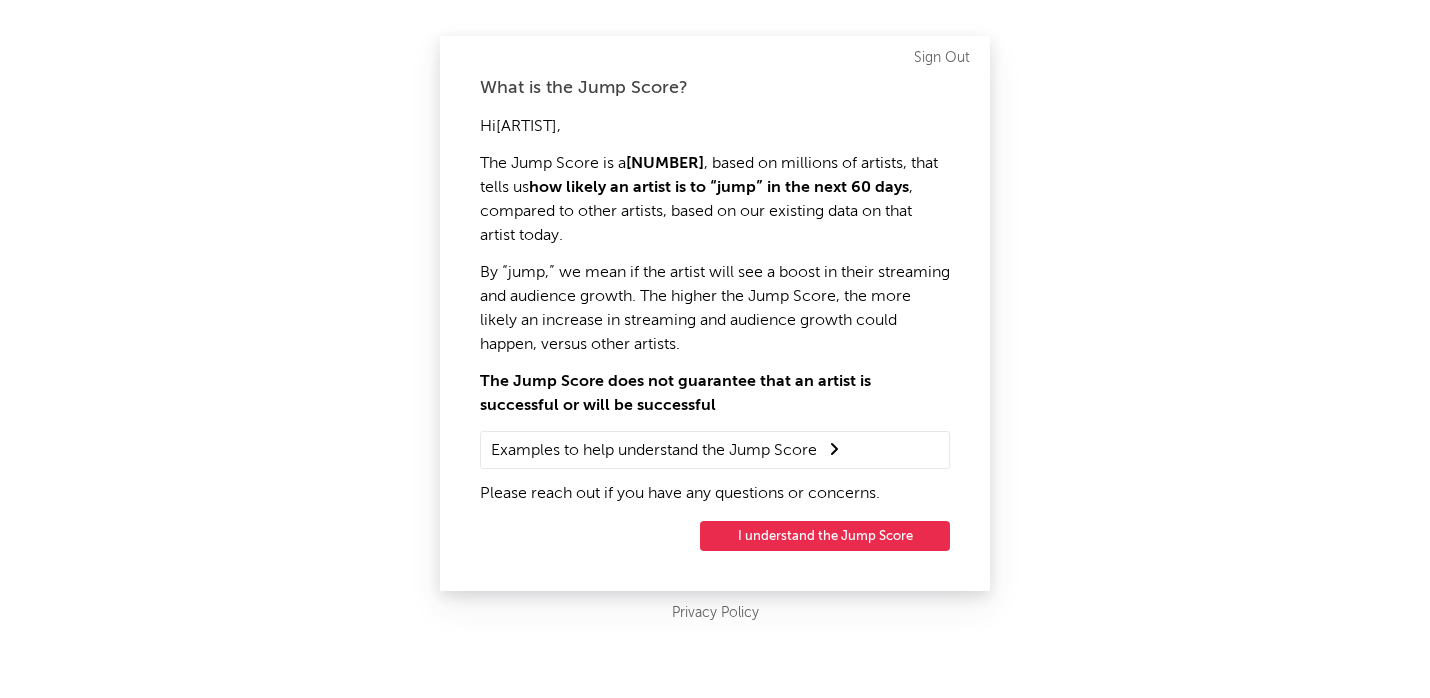 click on "I understand the Jump Score" at bounding box center (825, 536) 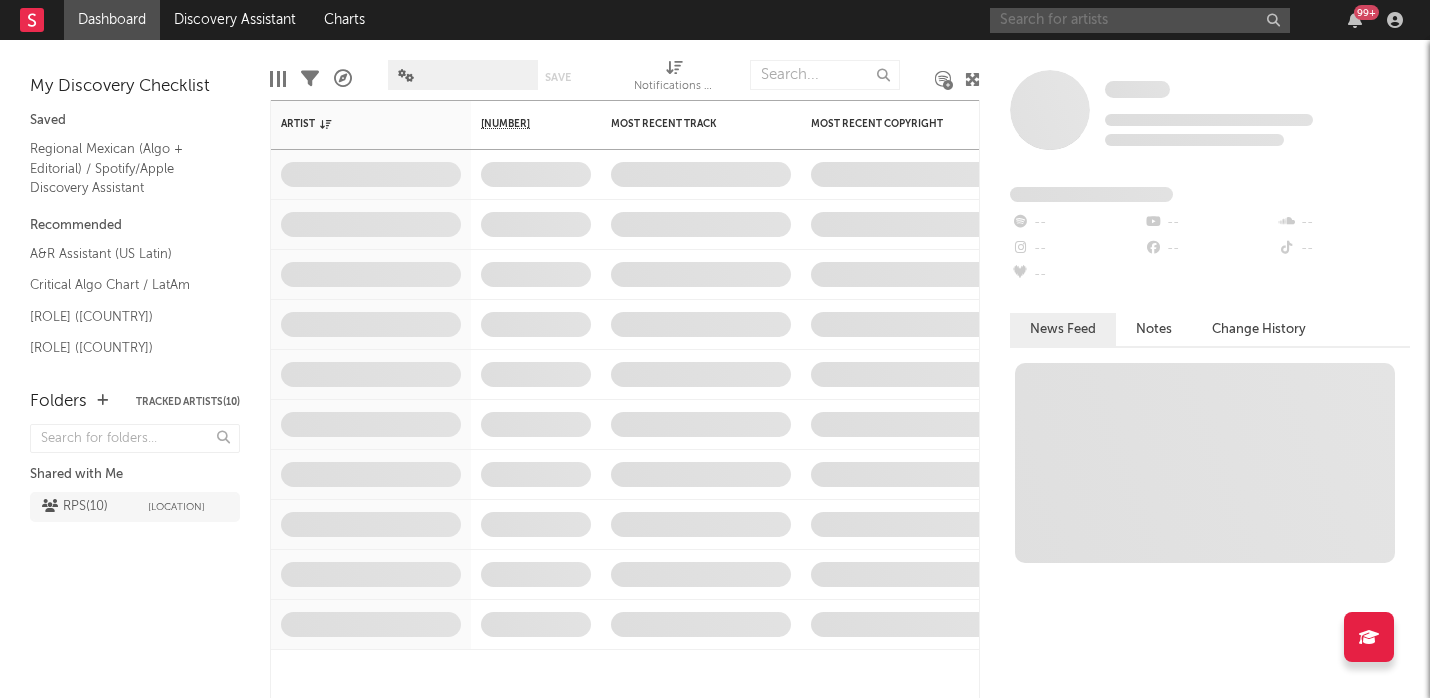 click at bounding box center [1140, 20] 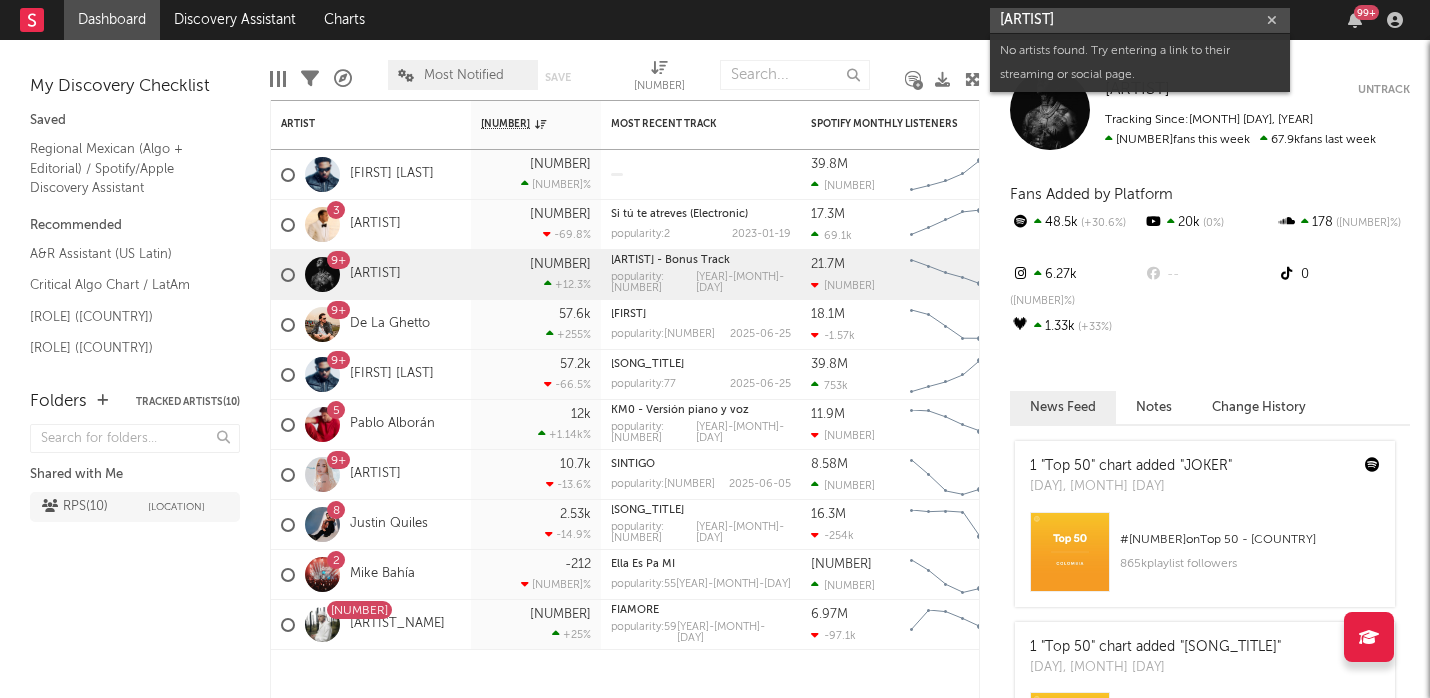 click on "[ARTIST]" at bounding box center [1140, 20] 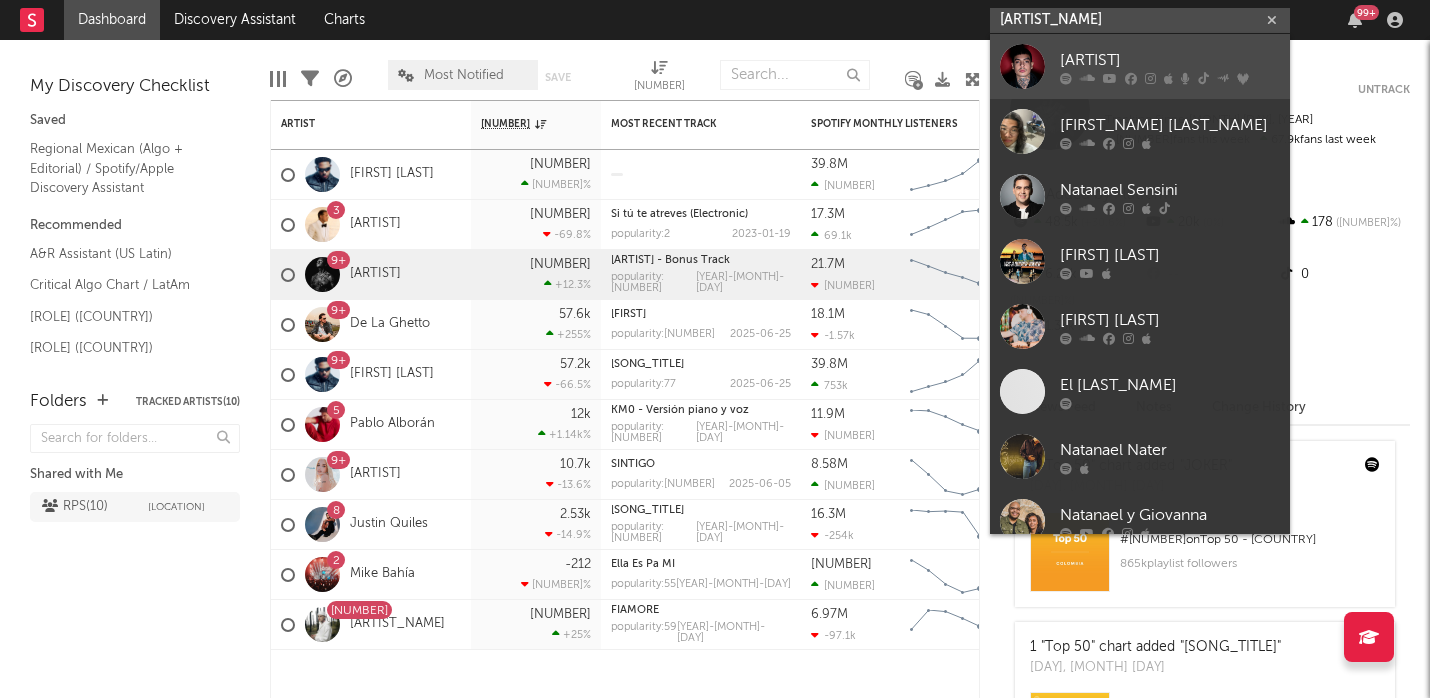 type on "[ARTIST_NAME]" 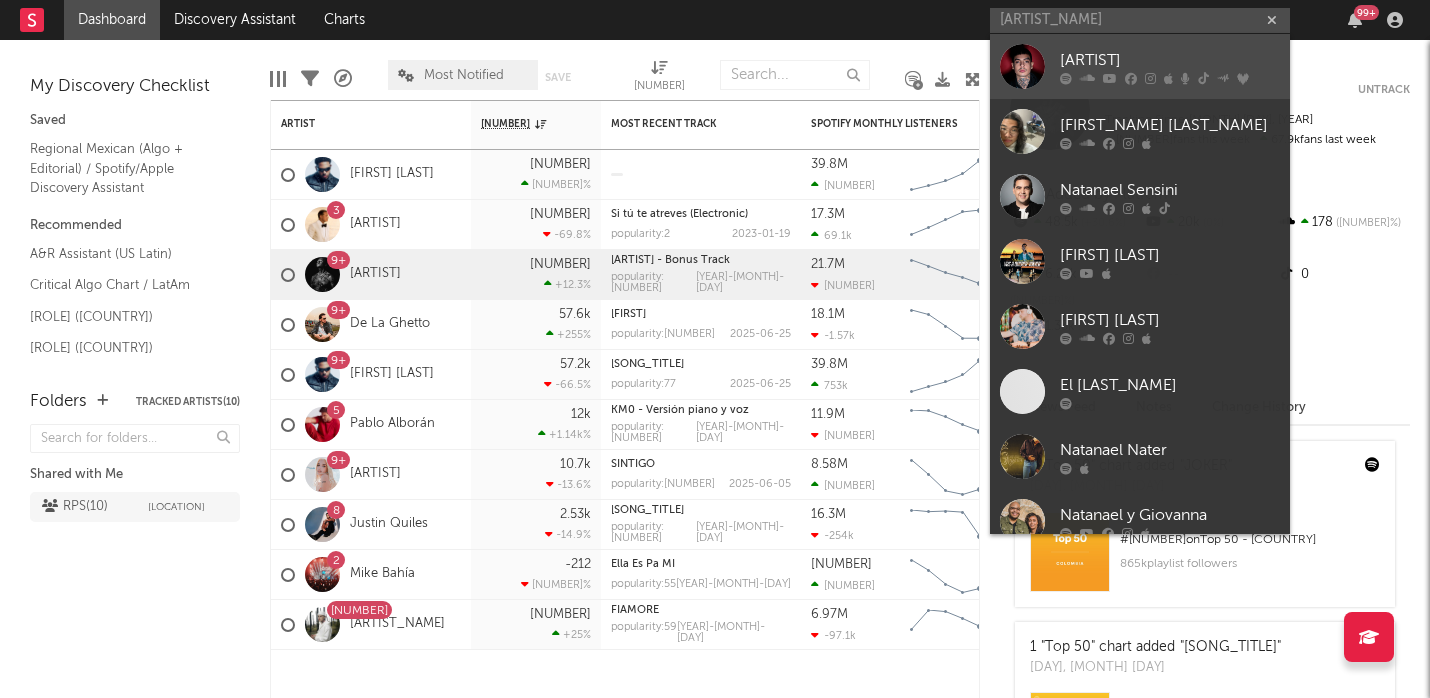 click on "[ARTIST]" at bounding box center [1170, 60] 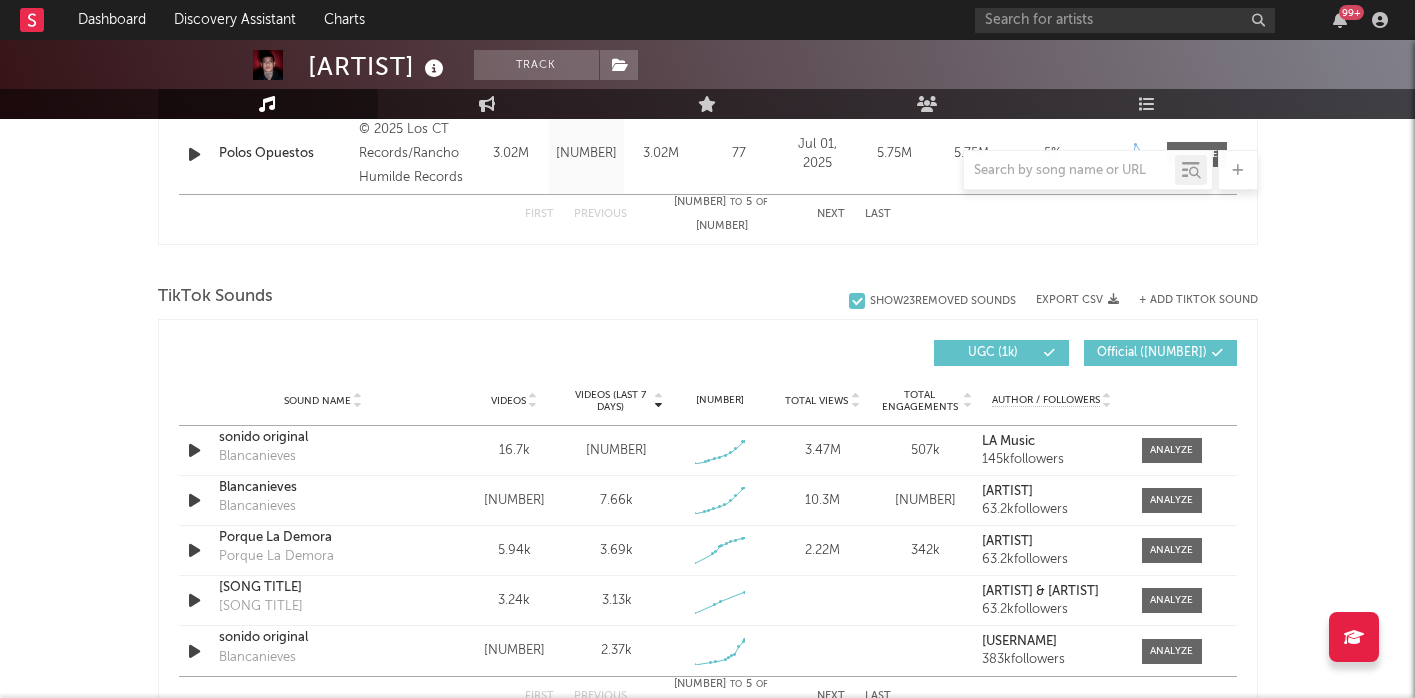 scroll, scrollTop: 1223, scrollLeft: 0, axis: vertical 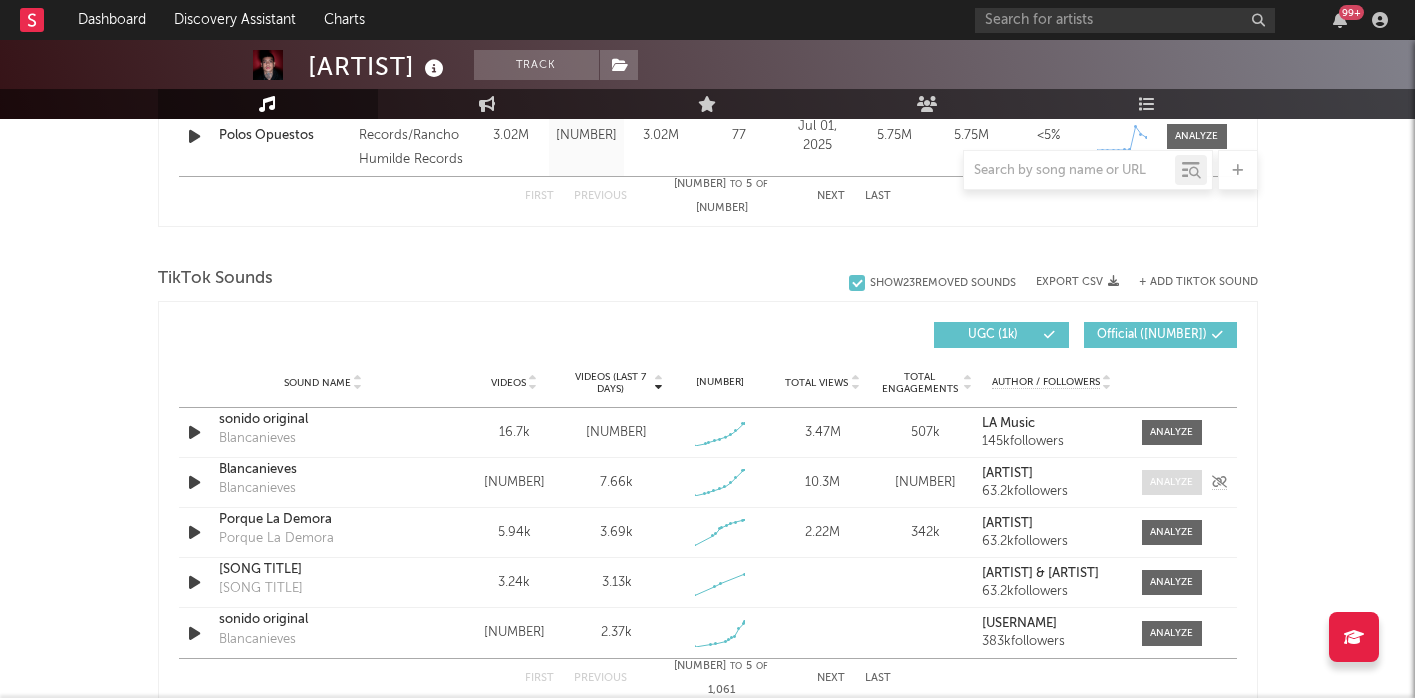 click at bounding box center (1171, 482) 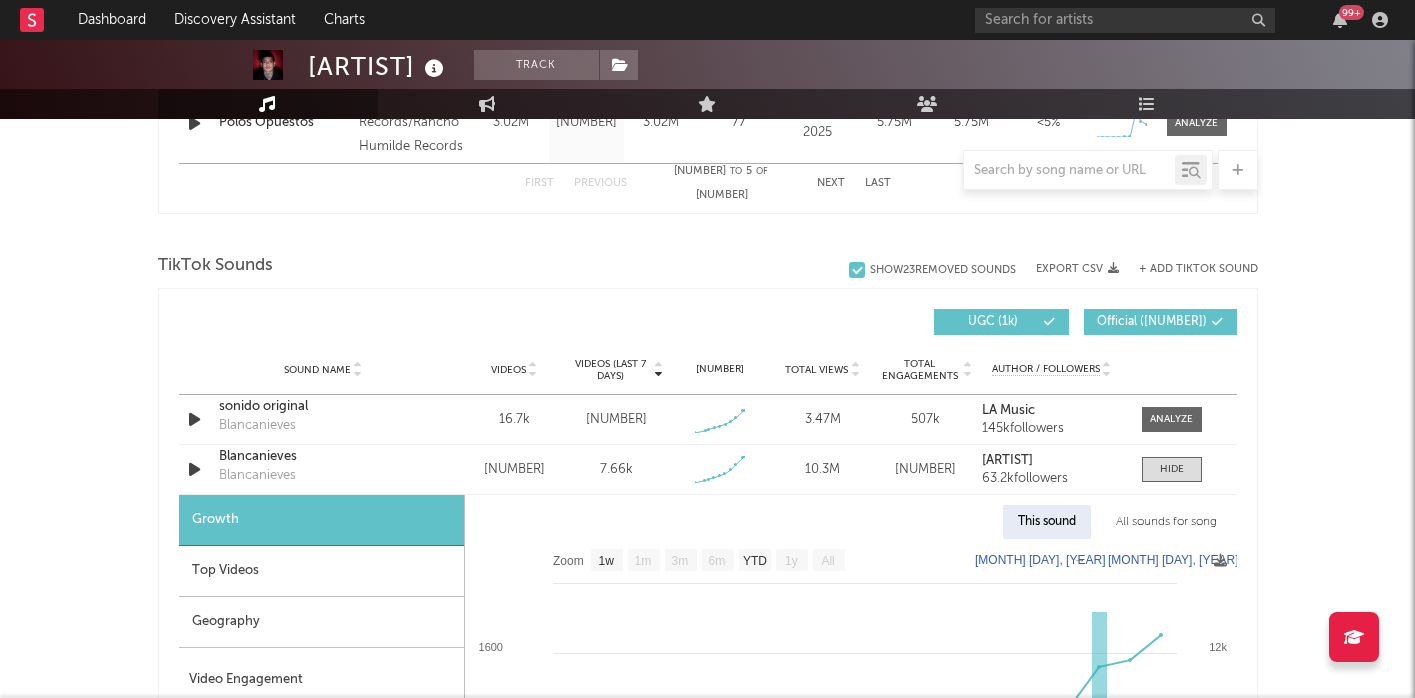 scroll, scrollTop: 1235, scrollLeft: 0, axis: vertical 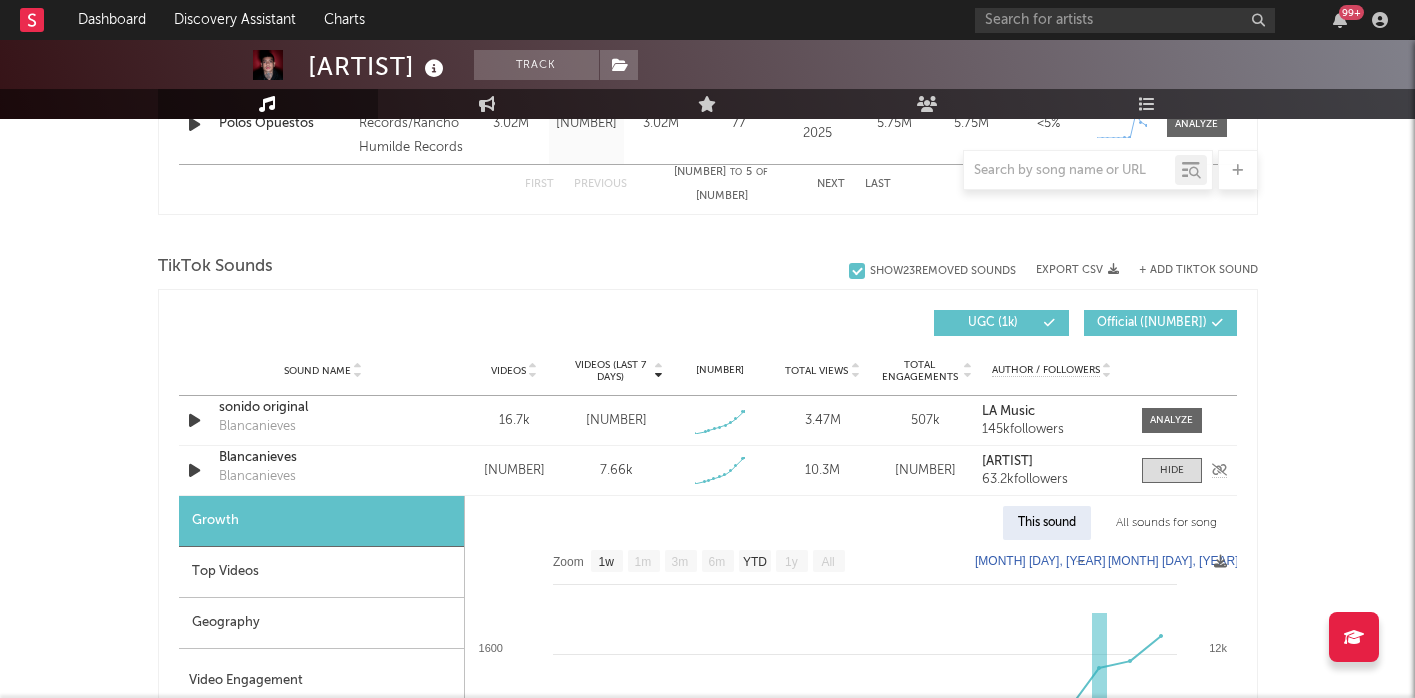 click at bounding box center [194, 470] 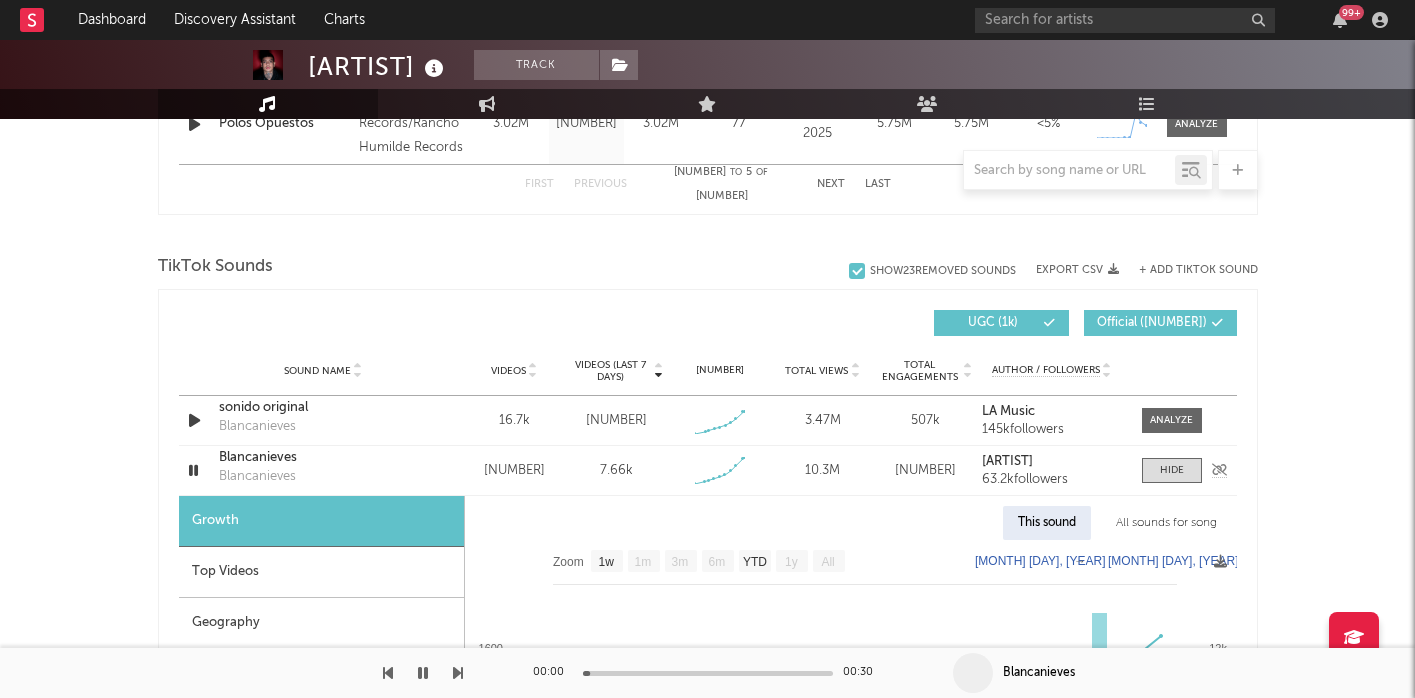 click at bounding box center (193, 470) 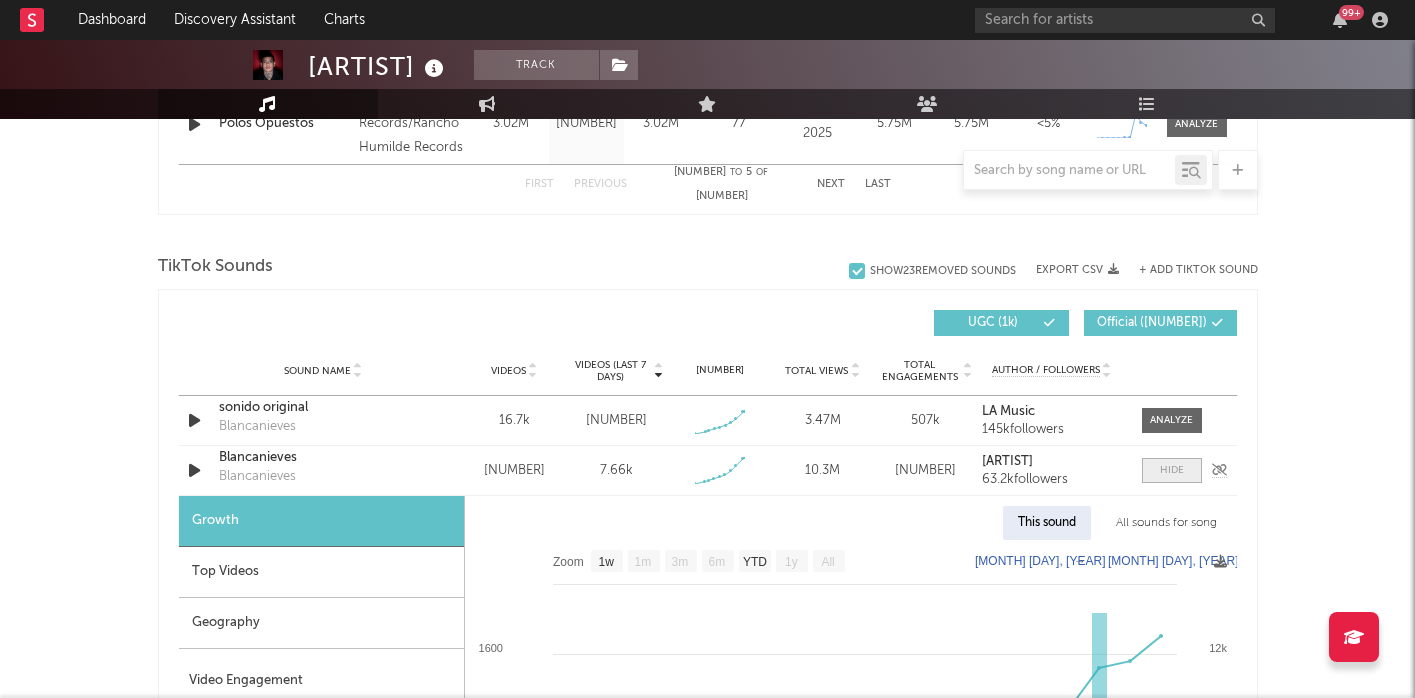 click at bounding box center [1172, 470] 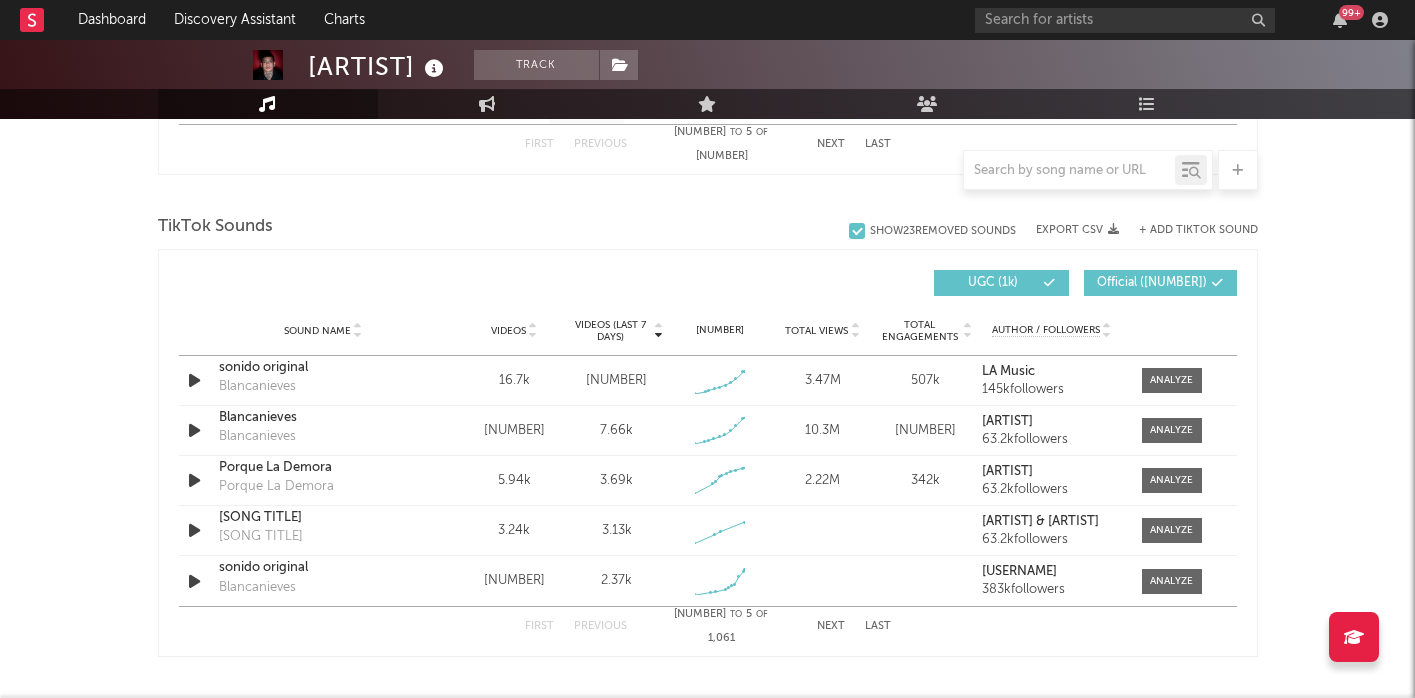 scroll, scrollTop: 1268, scrollLeft: 0, axis: vertical 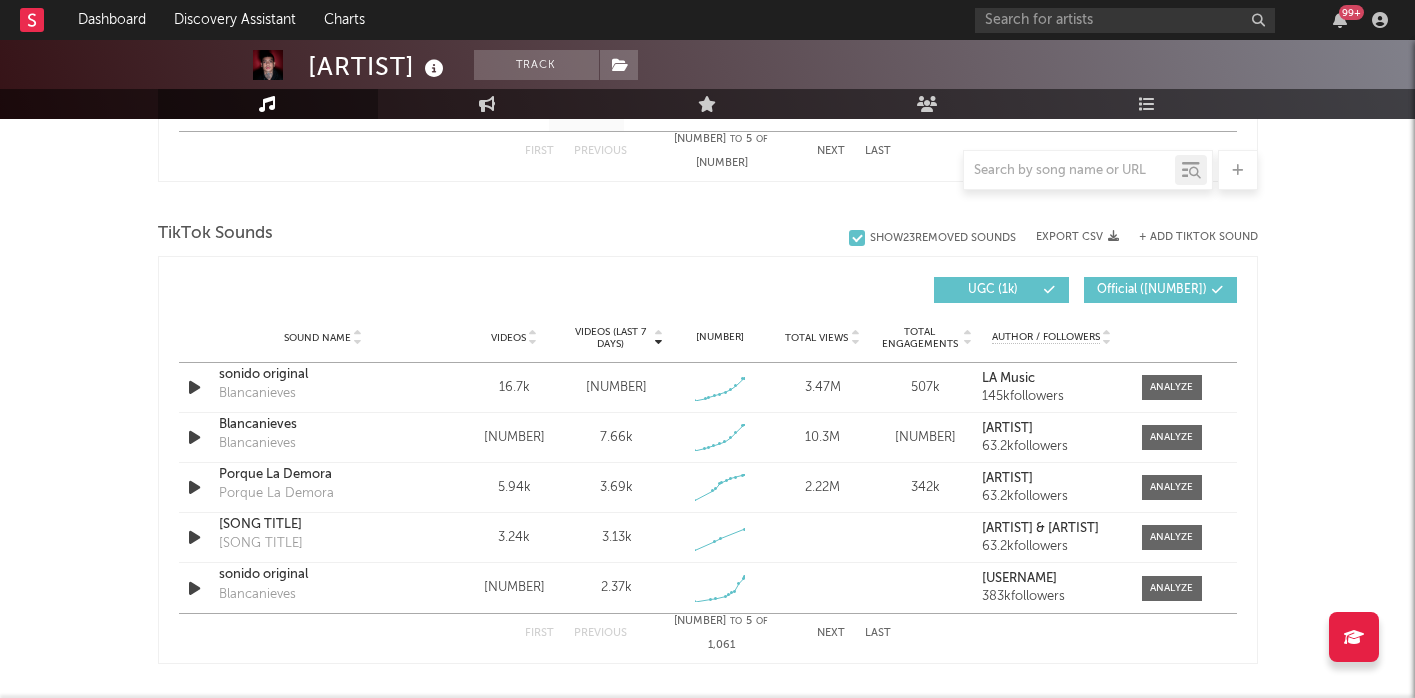 click on "Next" at bounding box center (831, 633) 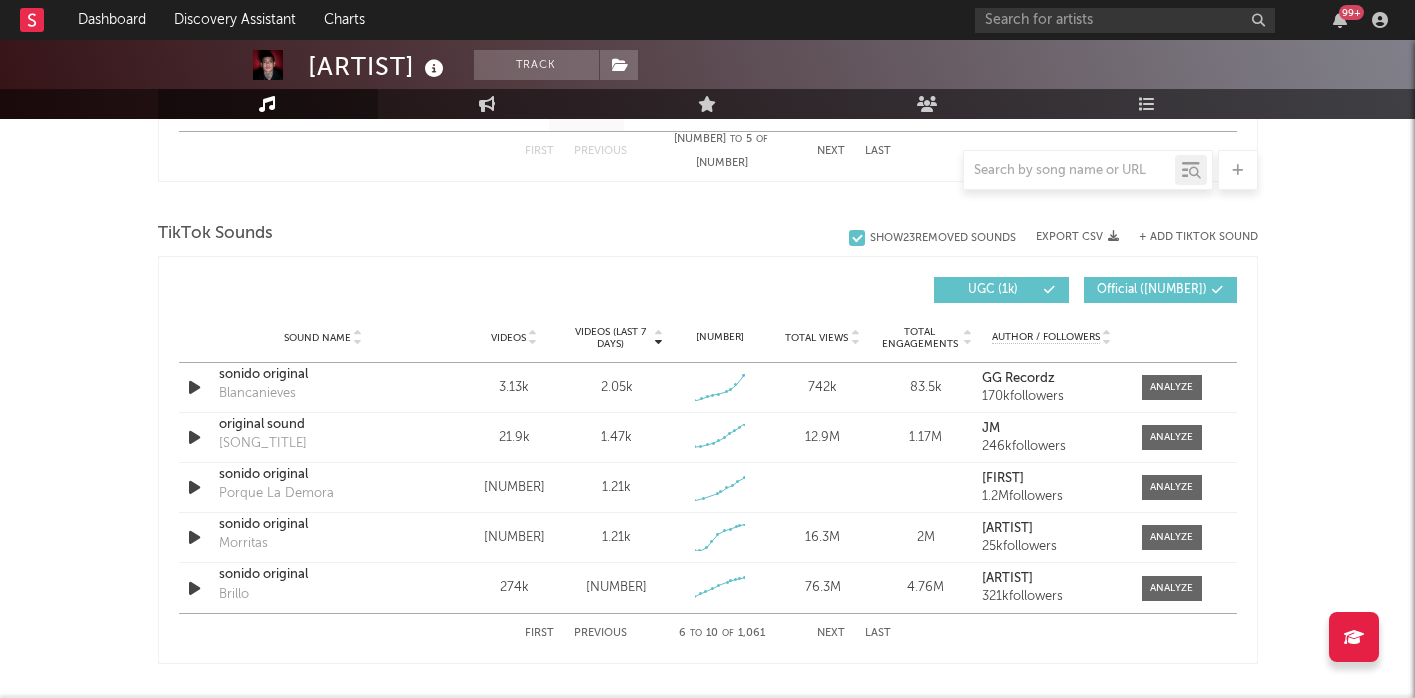 click on "Next" at bounding box center [831, 633] 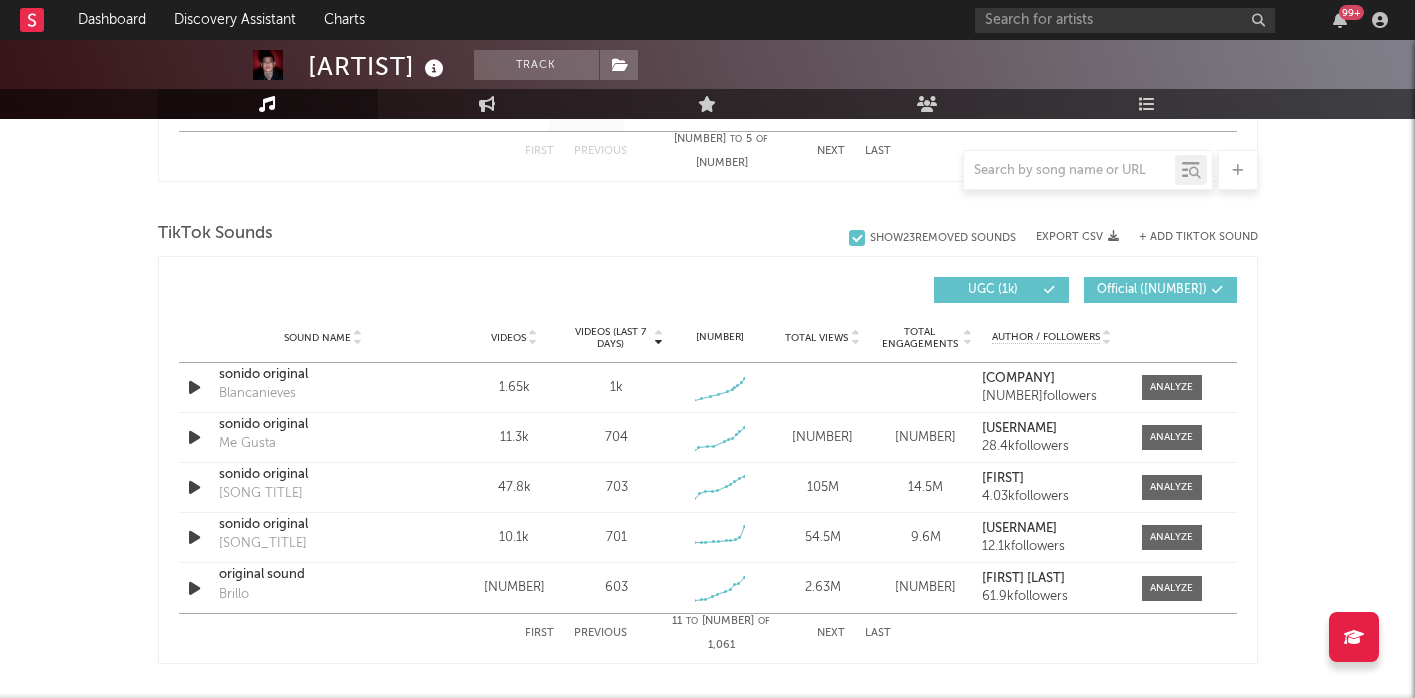 click on "Next" at bounding box center [831, 633] 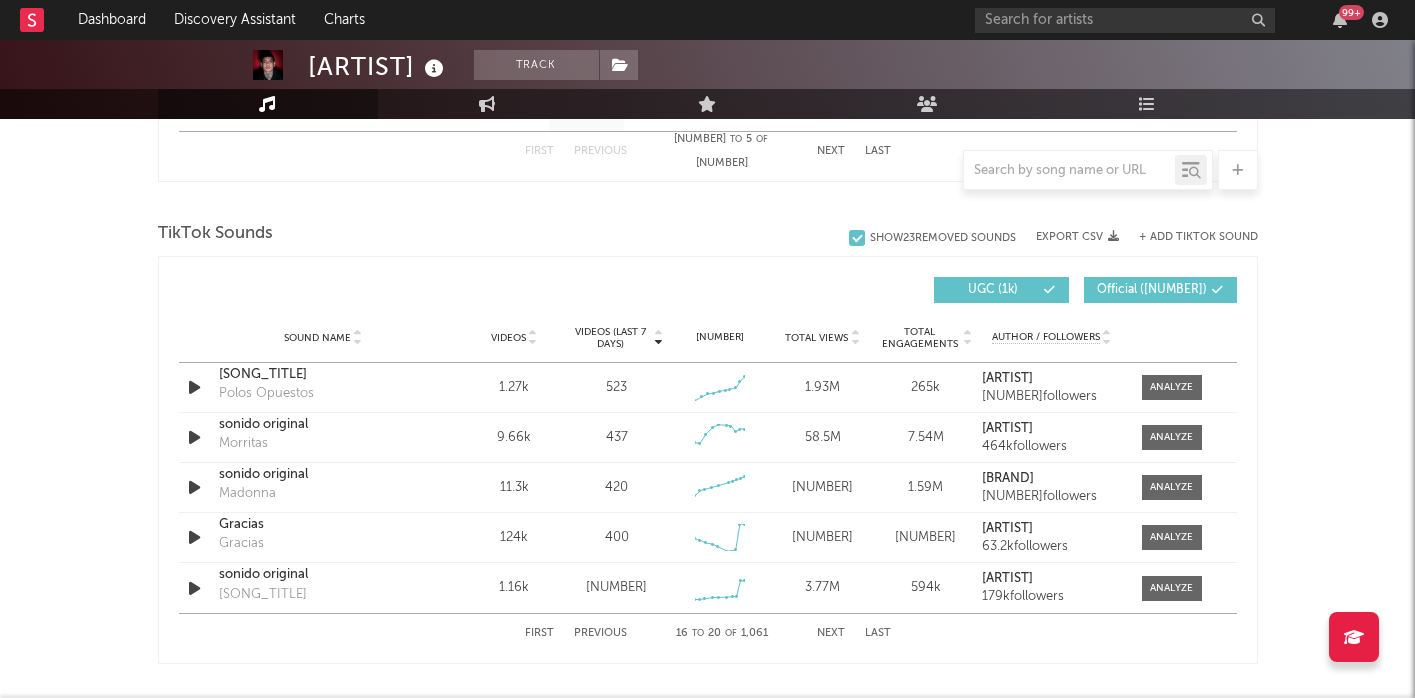 click on "Next" at bounding box center [831, 633] 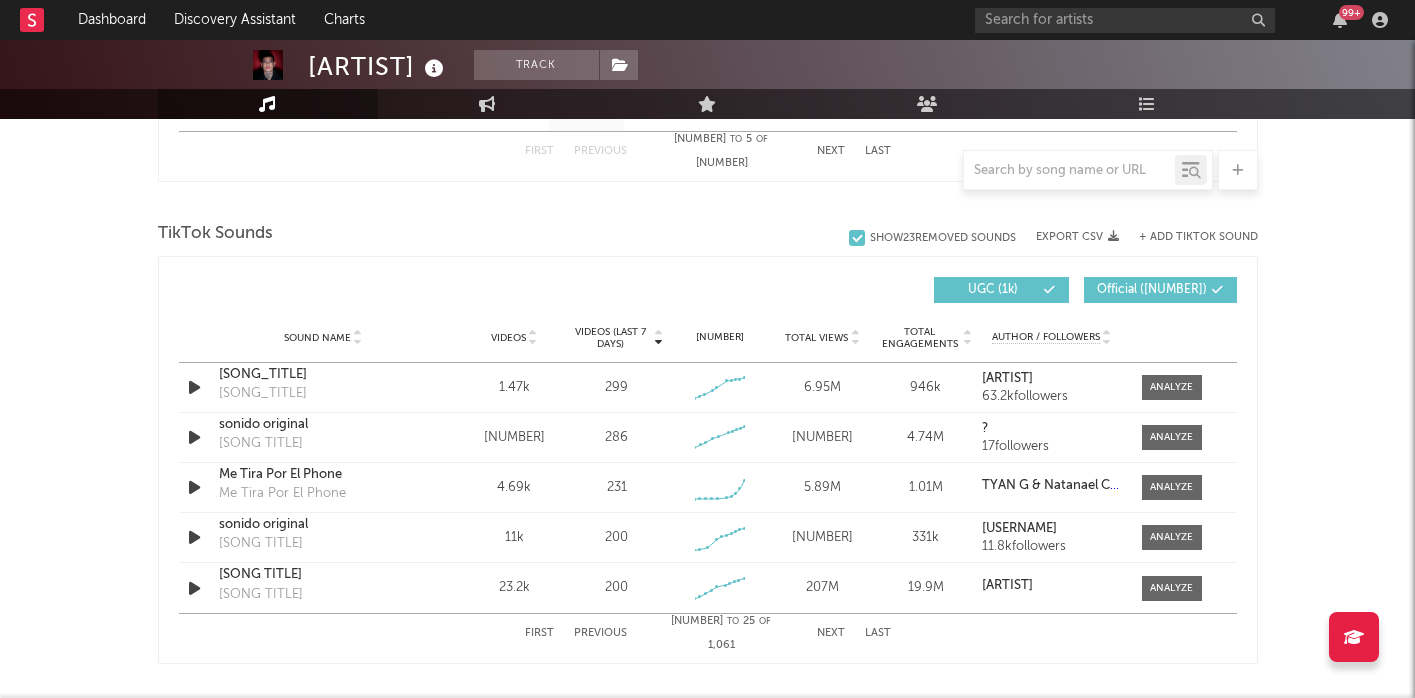 click on "First" at bounding box center [539, 633] 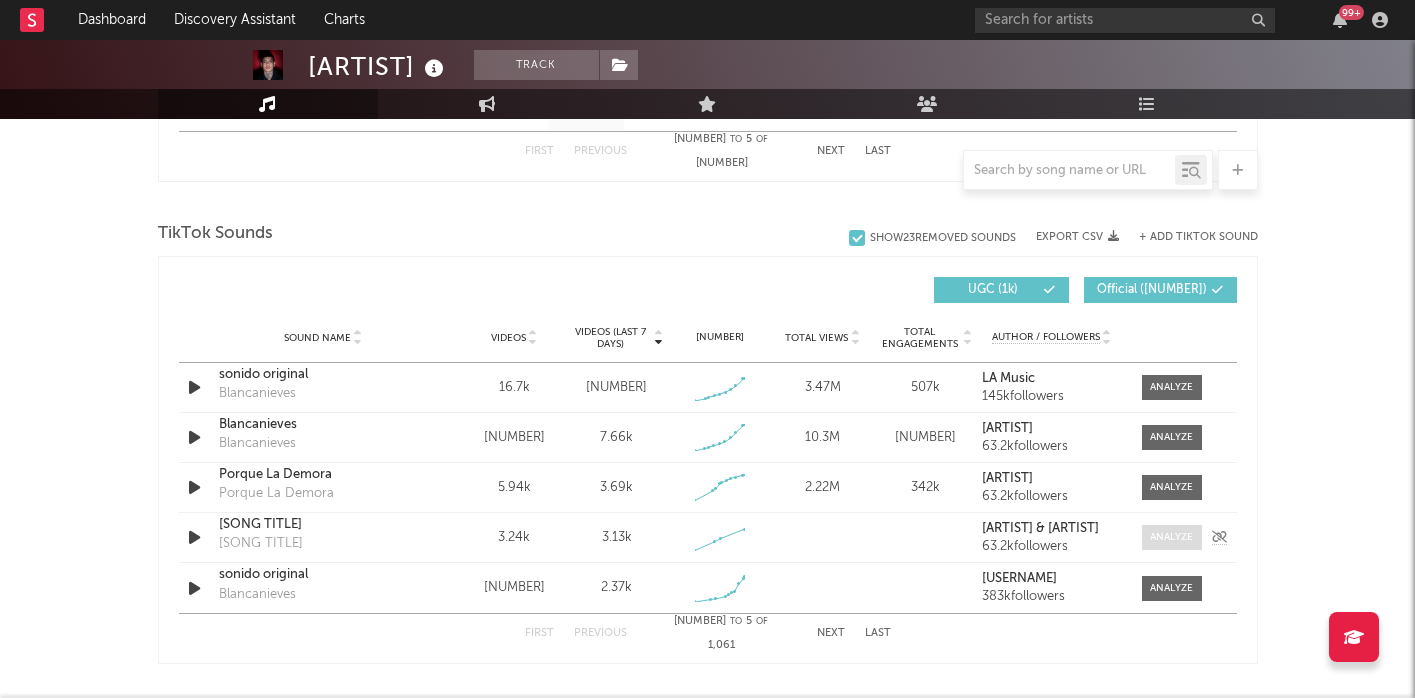 click at bounding box center (1171, 537) 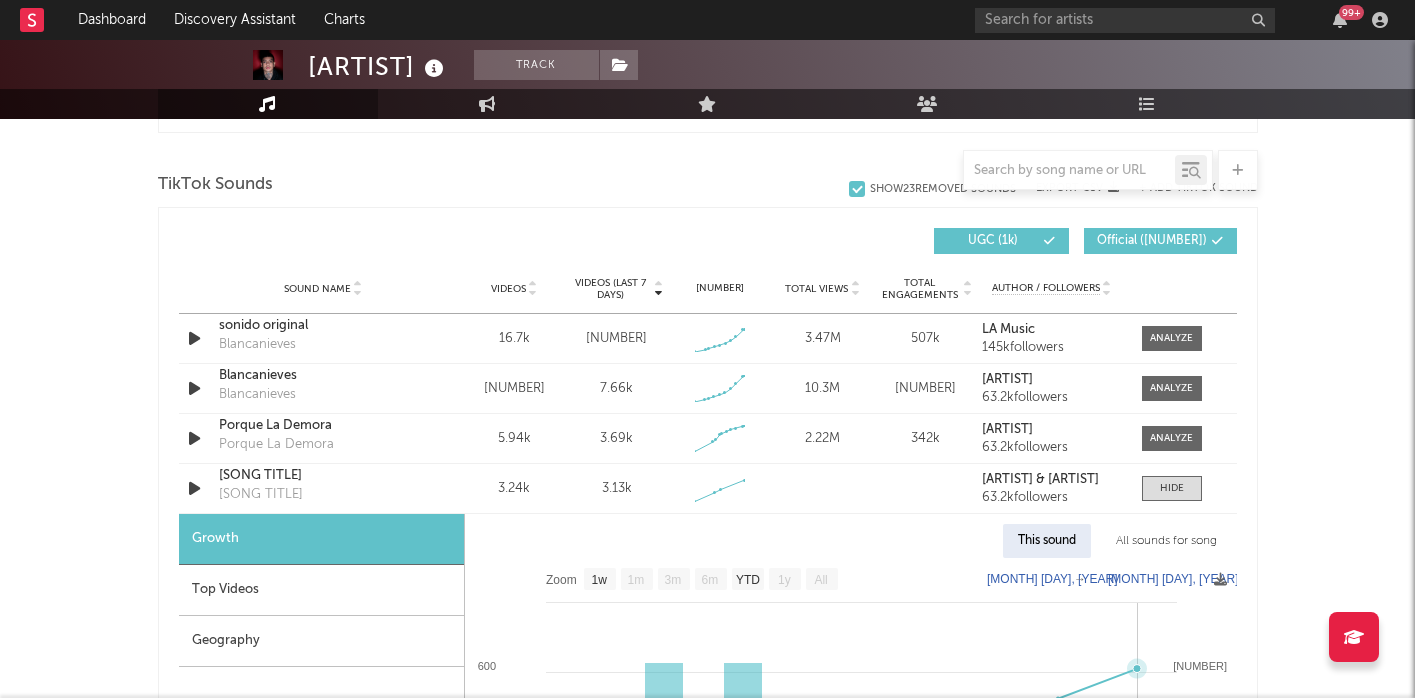 scroll, scrollTop: 1282, scrollLeft: 0, axis: vertical 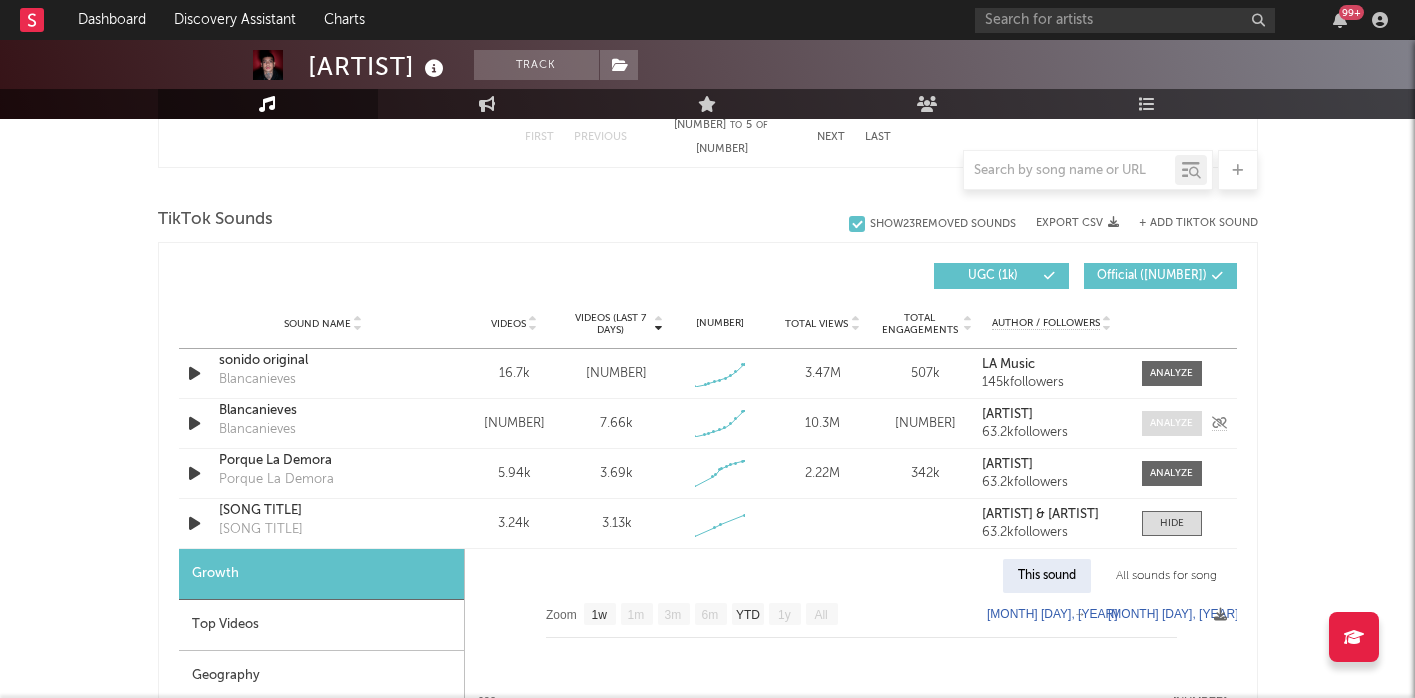 click at bounding box center [1171, 423] 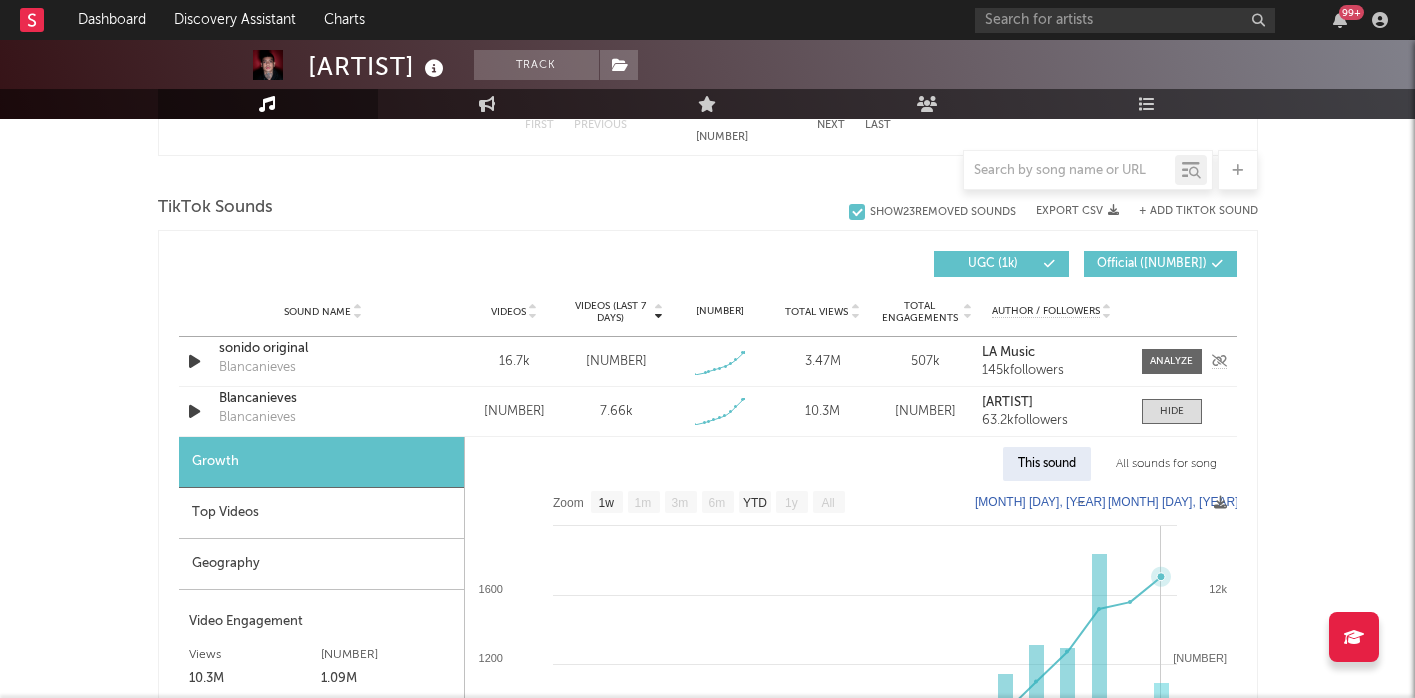 scroll, scrollTop: 1290, scrollLeft: 0, axis: vertical 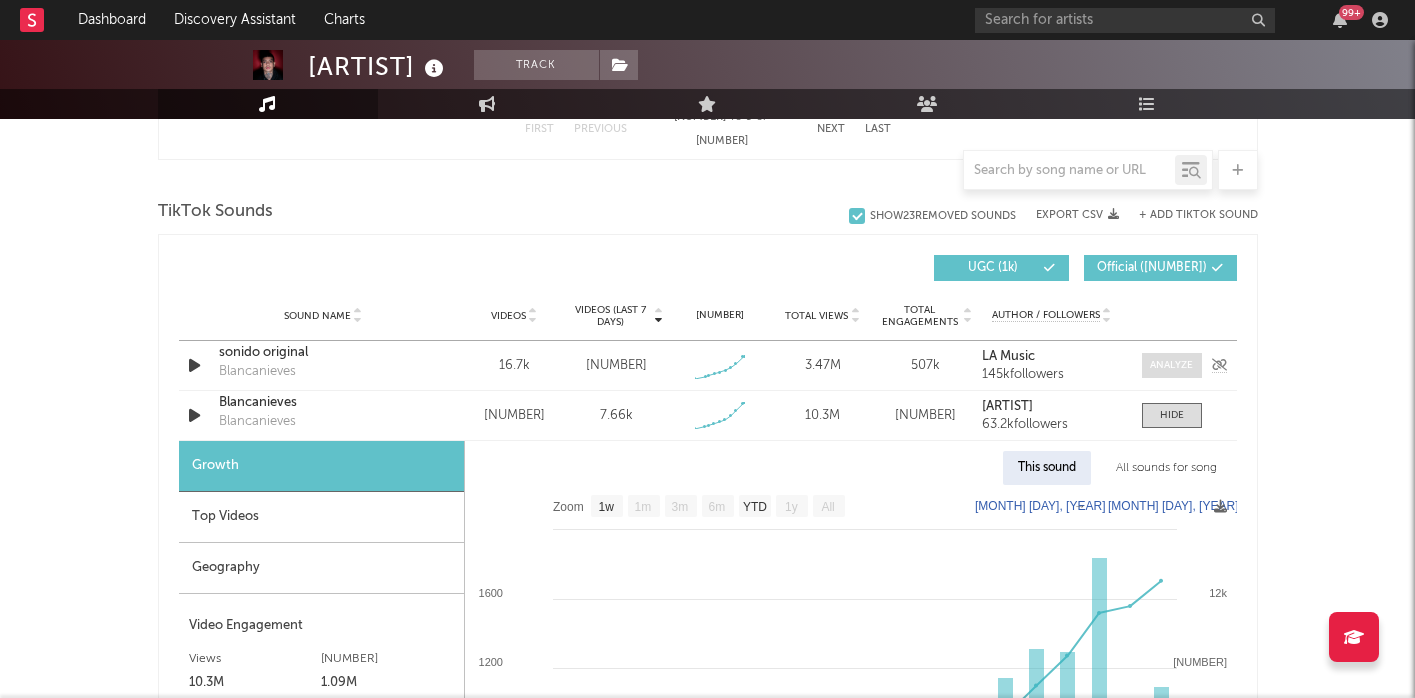 click at bounding box center [1171, 365] 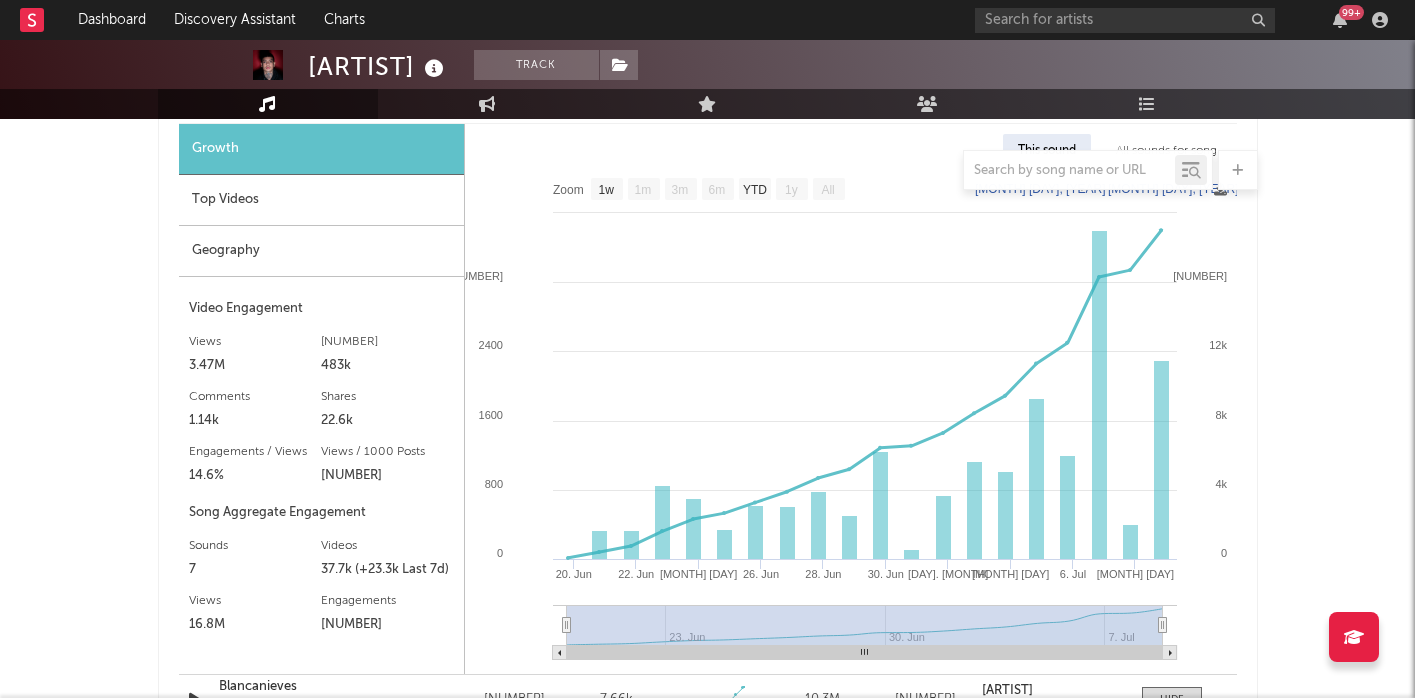 scroll, scrollTop: 1564, scrollLeft: 0, axis: vertical 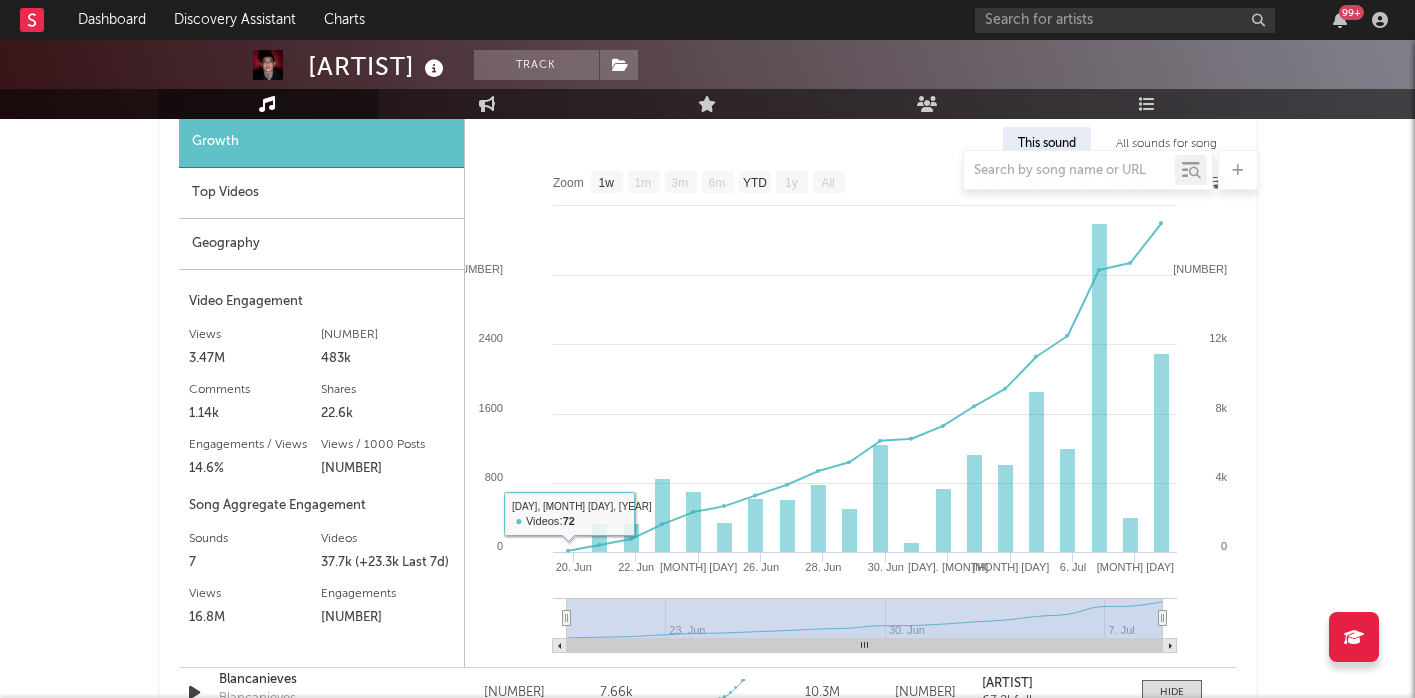 click on "Geography" at bounding box center (321, 244) 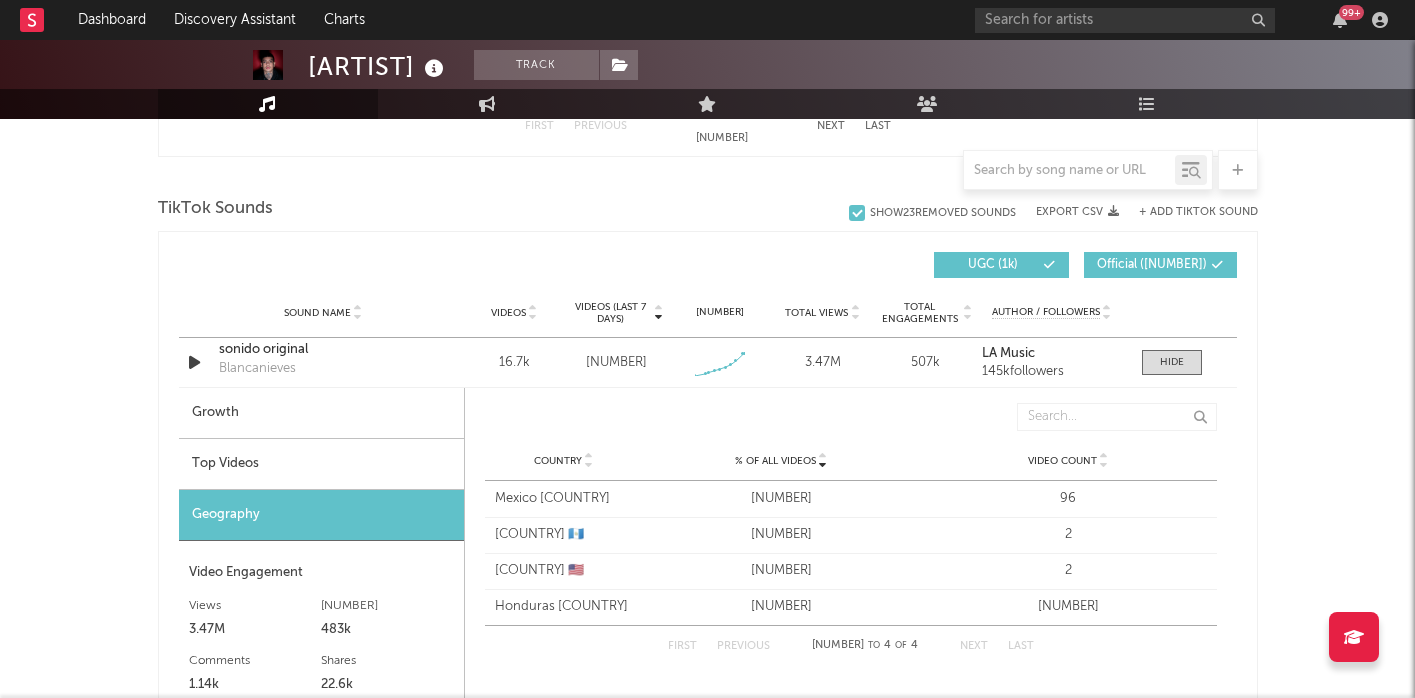 scroll, scrollTop: 1279, scrollLeft: 0, axis: vertical 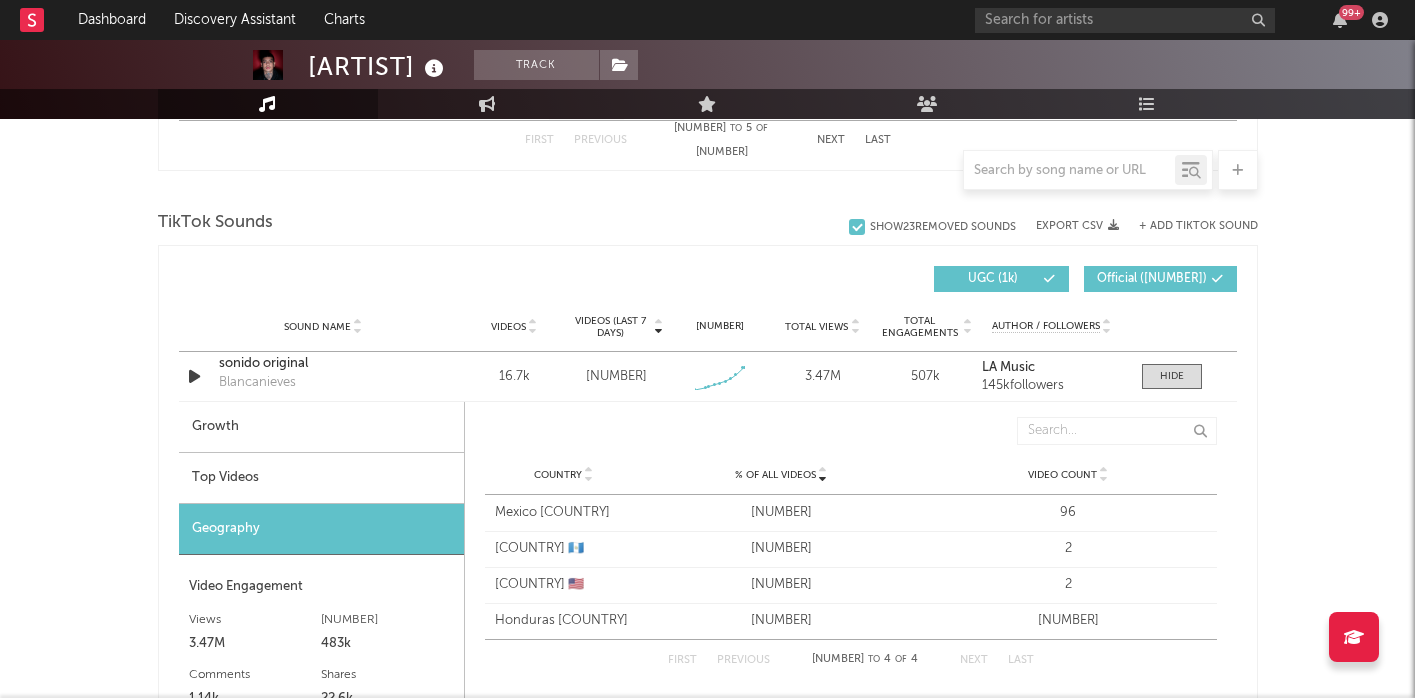 click on "Top Videos" at bounding box center (321, 478) 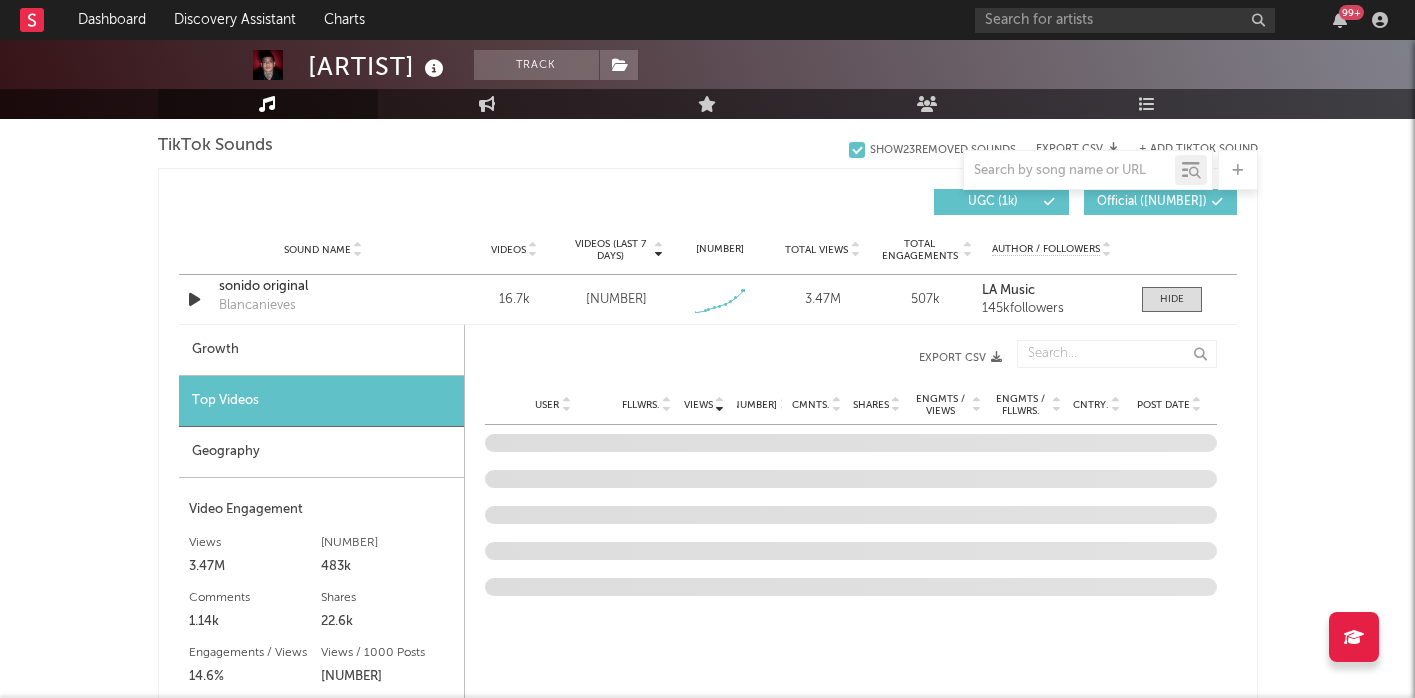 scroll, scrollTop: 1357, scrollLeft: 0, axis: vertical 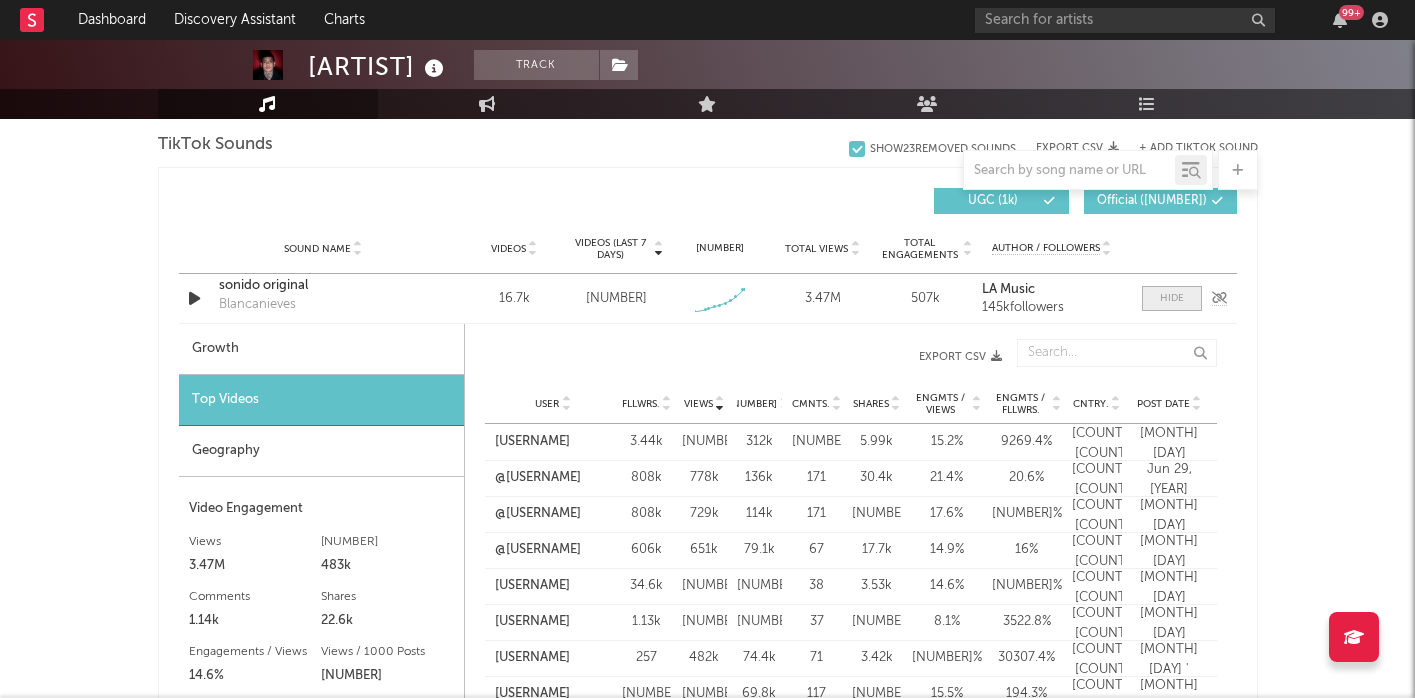 click at bounding box center [1172, 298] 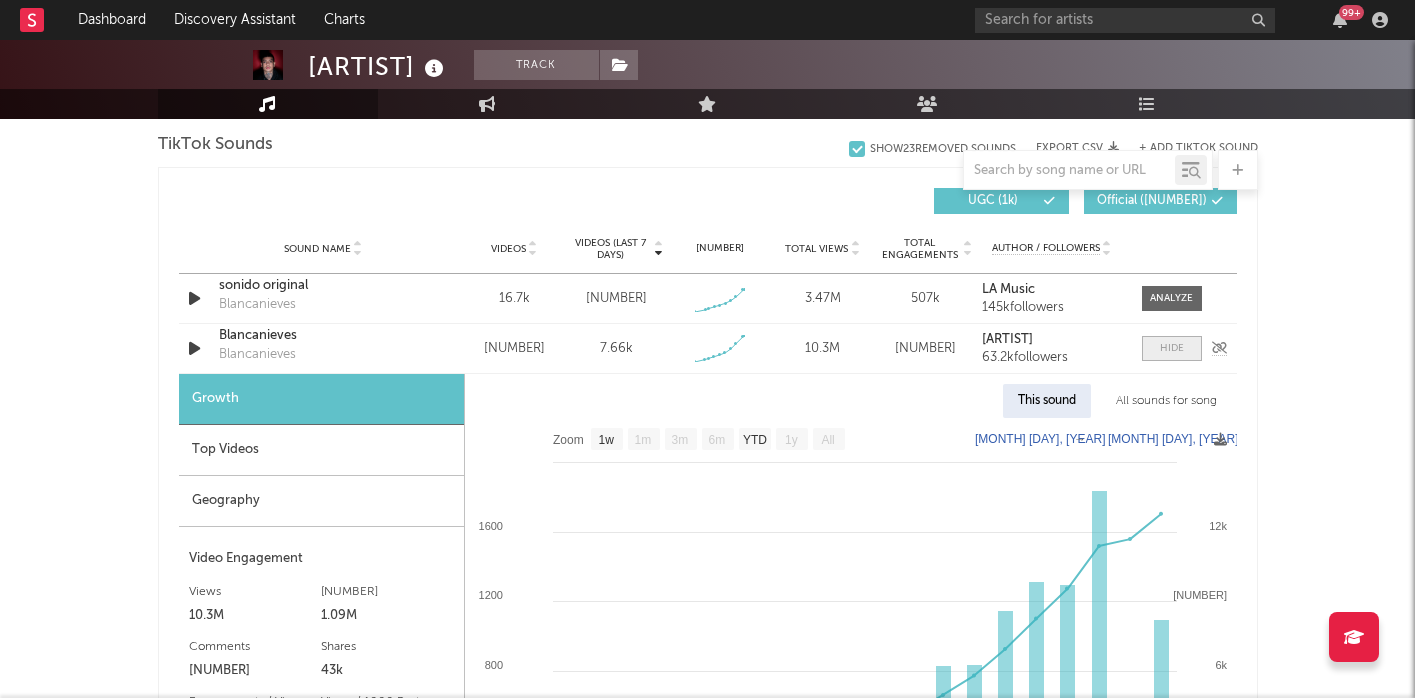 click at bounding box center (1172, 348) 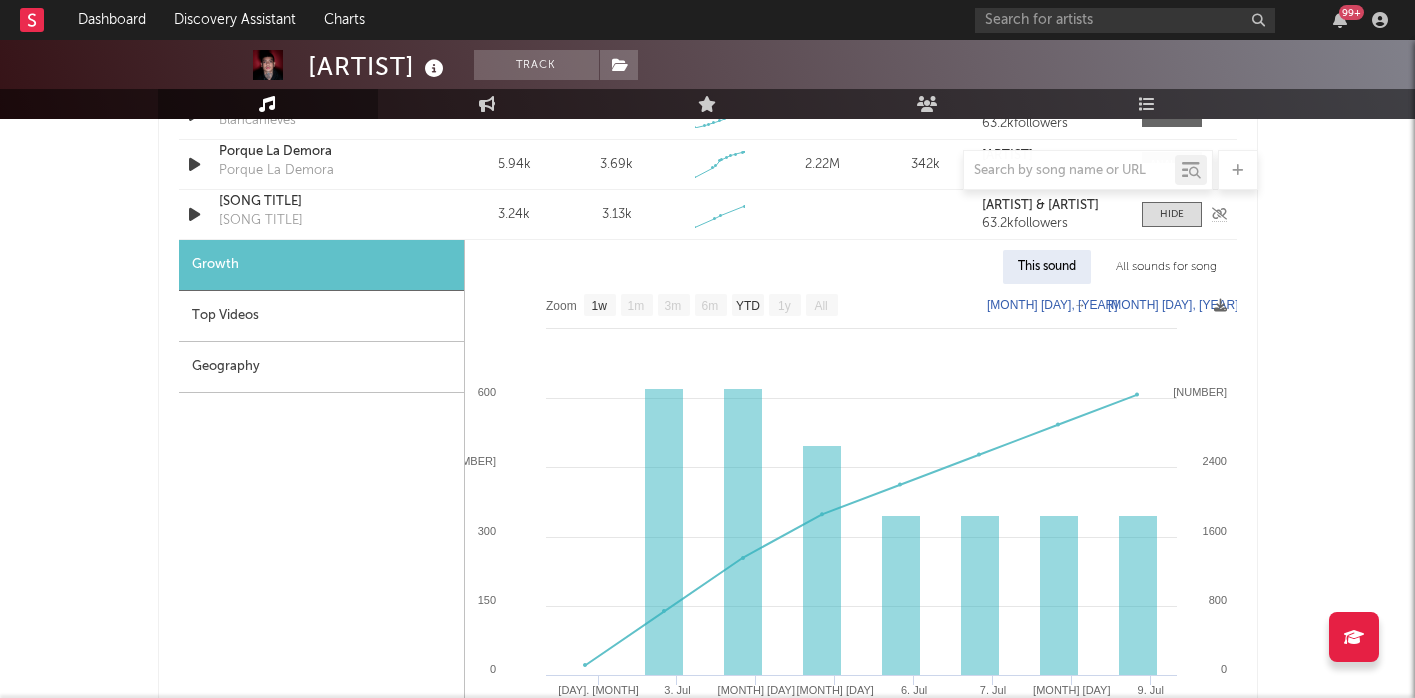 scroll, scrollTop: 1600, scrollLeft: 0, axis: vertical 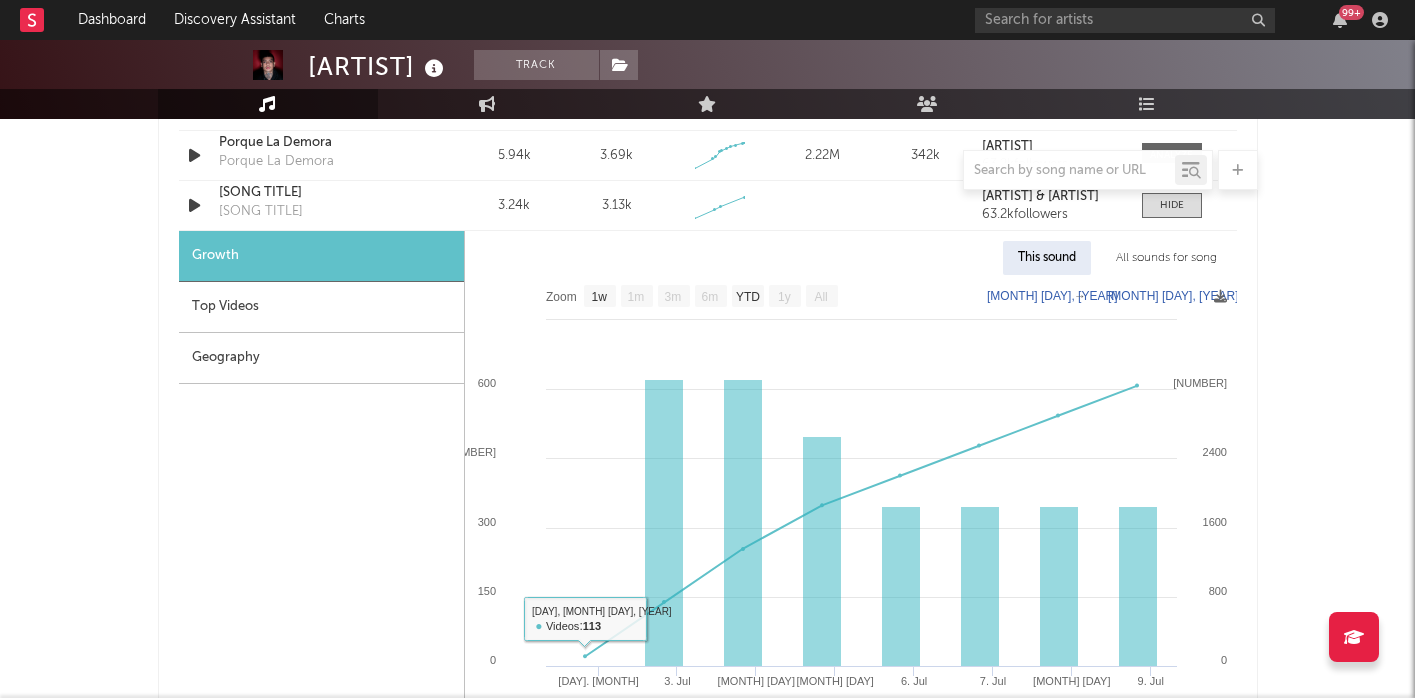 click on "Geography" at bounding box center (321, 358) 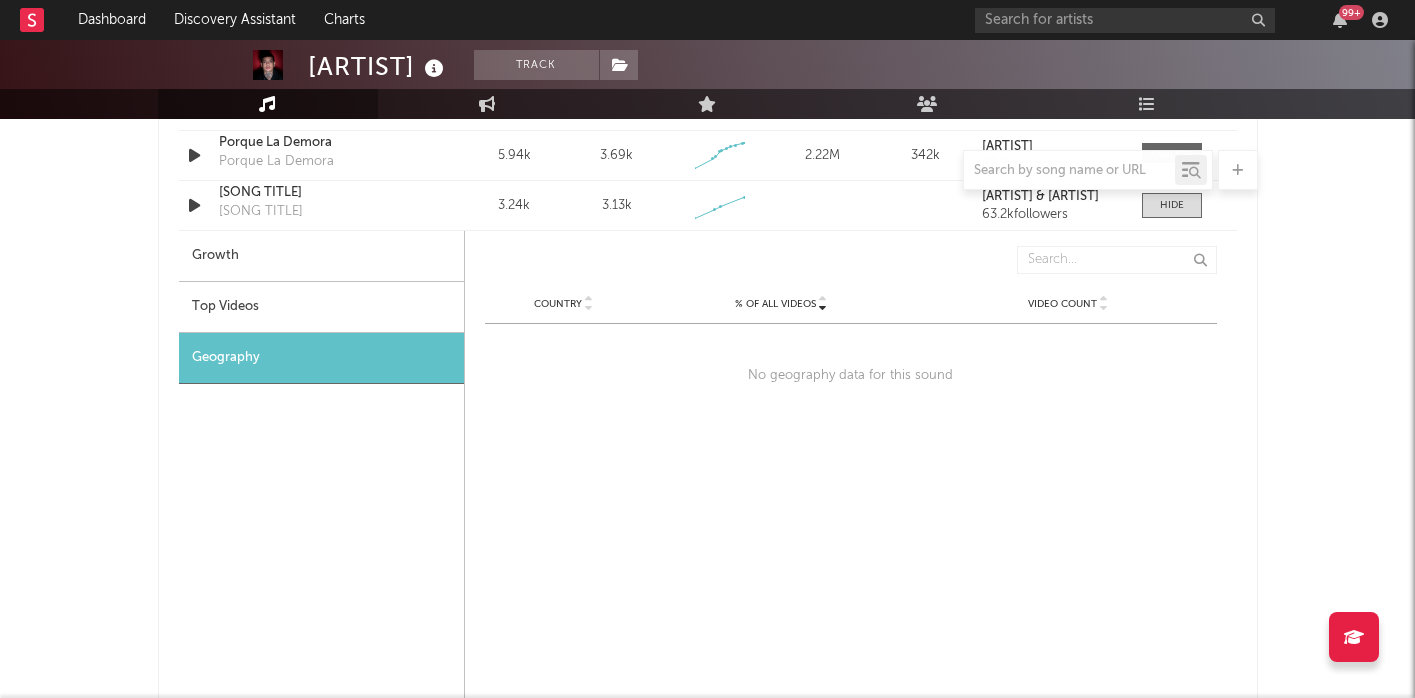 click on "Growth" at bounding box center [321, 256] 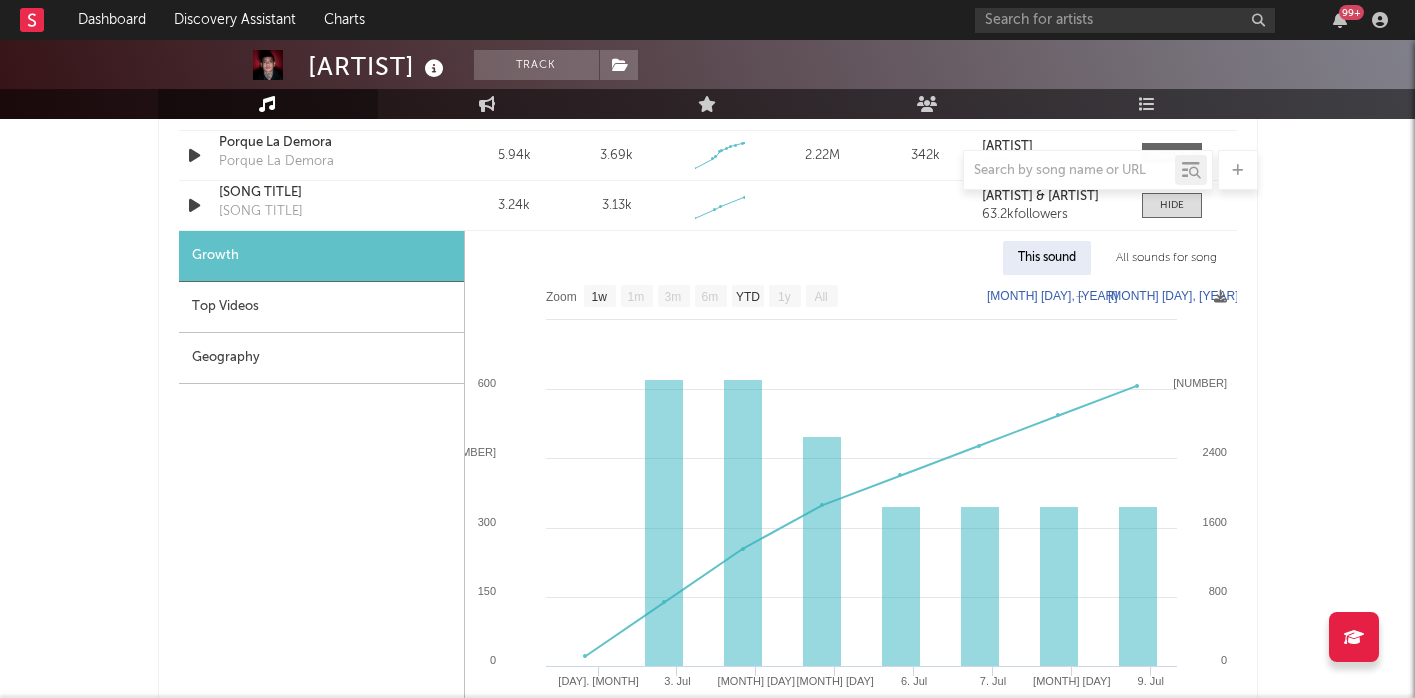 click on "Geography" at bounding box center (321, 358) 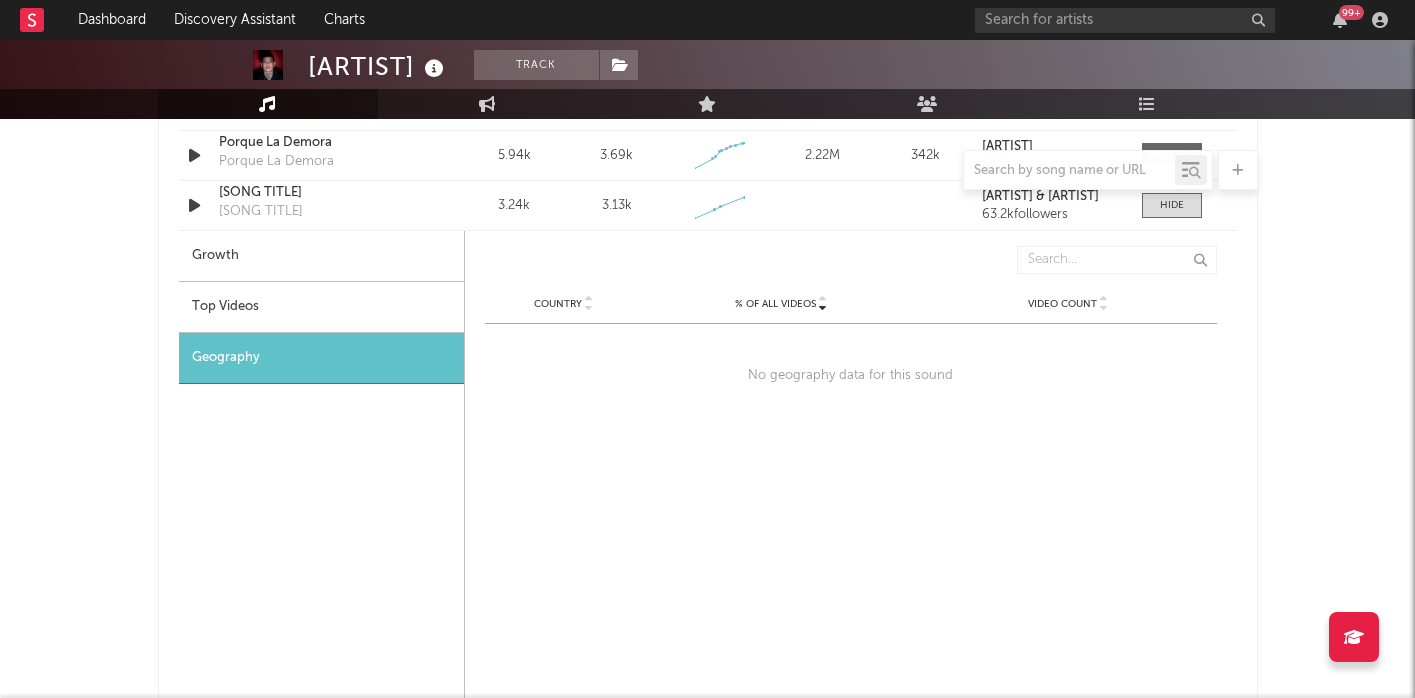 click on "Growth" at bounding box center (321, 256) 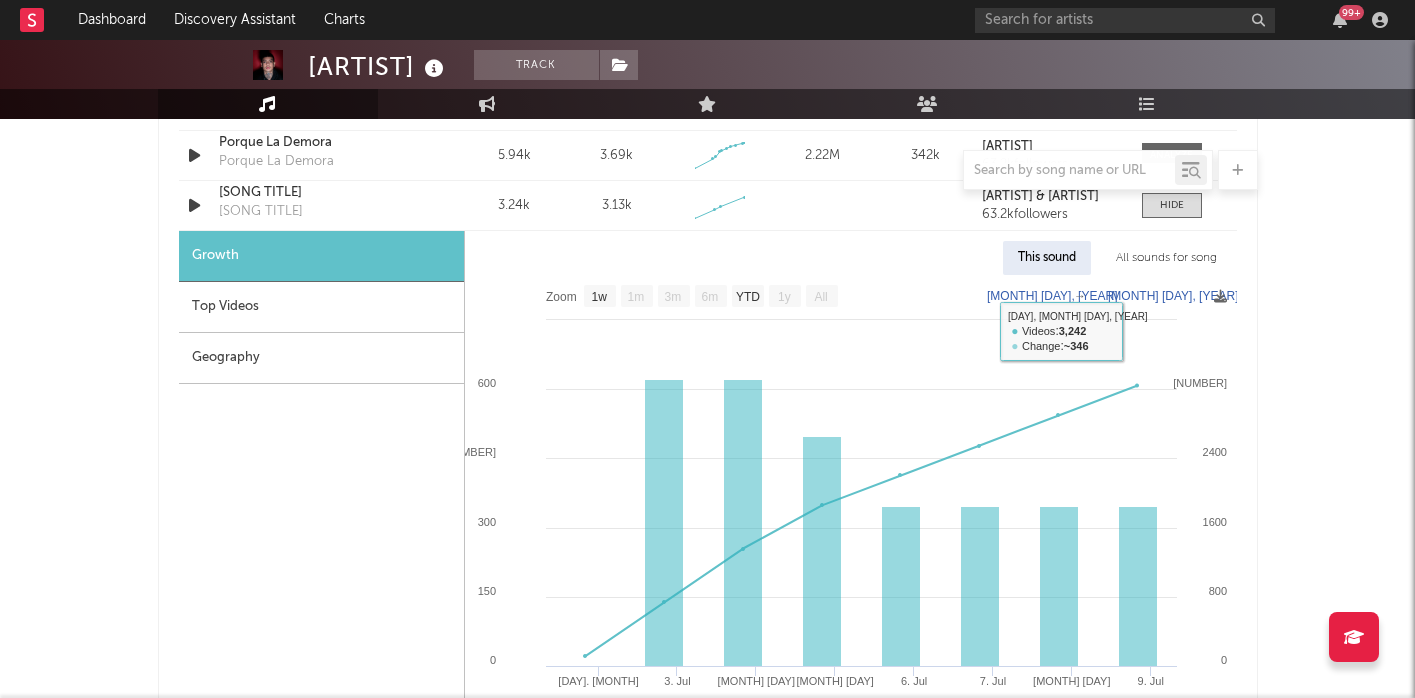 click on "[COUNTRY] | Regional Mexican Edit Track Benchmark Summary [NUMBER] [NUMBER] [NUMBER] [NUMBER] [NUMBER] [NUMBER] [NUMBER] Monthly Listeners Jump Score: [NUMBER] Music Engagement Live Audience Playlists/Charts Music Total Artist Consumption Luminate - Daily Luminate - Weekly BMAT - Weekly OCC - Weekly Zoom 1w 1m 3m 6m YTD 1y All [YEAR]-[MONTH]-[DAY] [YEAR]-[MONTH]-[DAY] Created with Highcharts 10.3.3 Luminate Daily Streams Luminate Daily Consumption [DAY]. [MONTH] [DAY]. [MONTH] [DAY]. [MONTH] [DAY]. [MONTH] [DAY]. [MONTH] [DAY]. [MONTH] [DAY]. [MONTH] [DAY]. [MONTH] [DAY]. [MONTH] [DAY]. [MONTH] [DAY]. [MONTH] [DAY] [YEAR] [YEAR] [YEAR] [YEAR] 0 10M 20M 30M 40M Zoom 1w 1m 3m 6m YTD 1y All [MONTH] [DAY], [YEAR] → [MONTH] [DAY], [YEAR] Global Streaming On-Demand Audio Ex-US Streaming On-Demand Audio US Streaming On-Demand Audio Recent DSP Releases Export CSV Last Day Spotify Plays Copyright 7 Day Spotify Plays Last Day Spotify Plays ATD Spotify Plays Spotify Popularity Released Global ATD Audio Streams Global Rolling 7D Audio Streams Estimated % Playlist Streams Last Day Spotify Popularity Originals (" at bounding box center [707, 226] 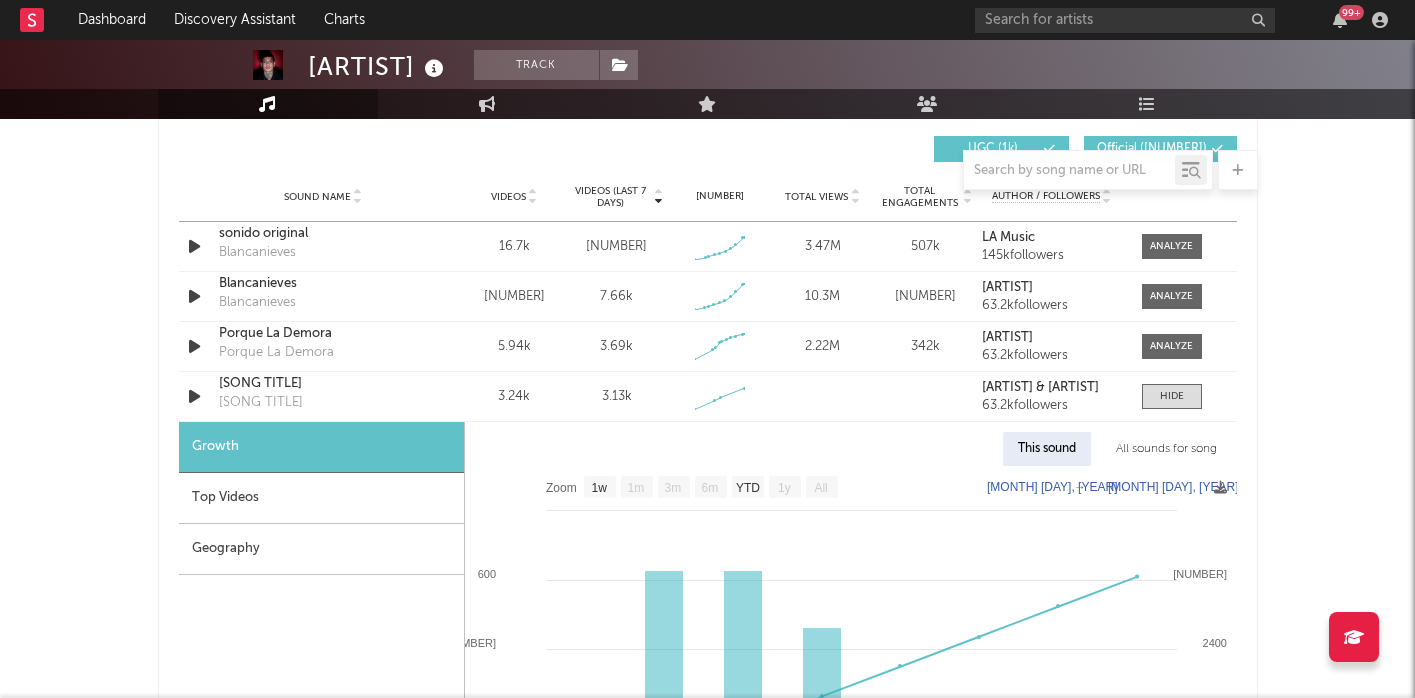 scroll, scrollTop: 1401, scrollLeft: 0, axis: vertical 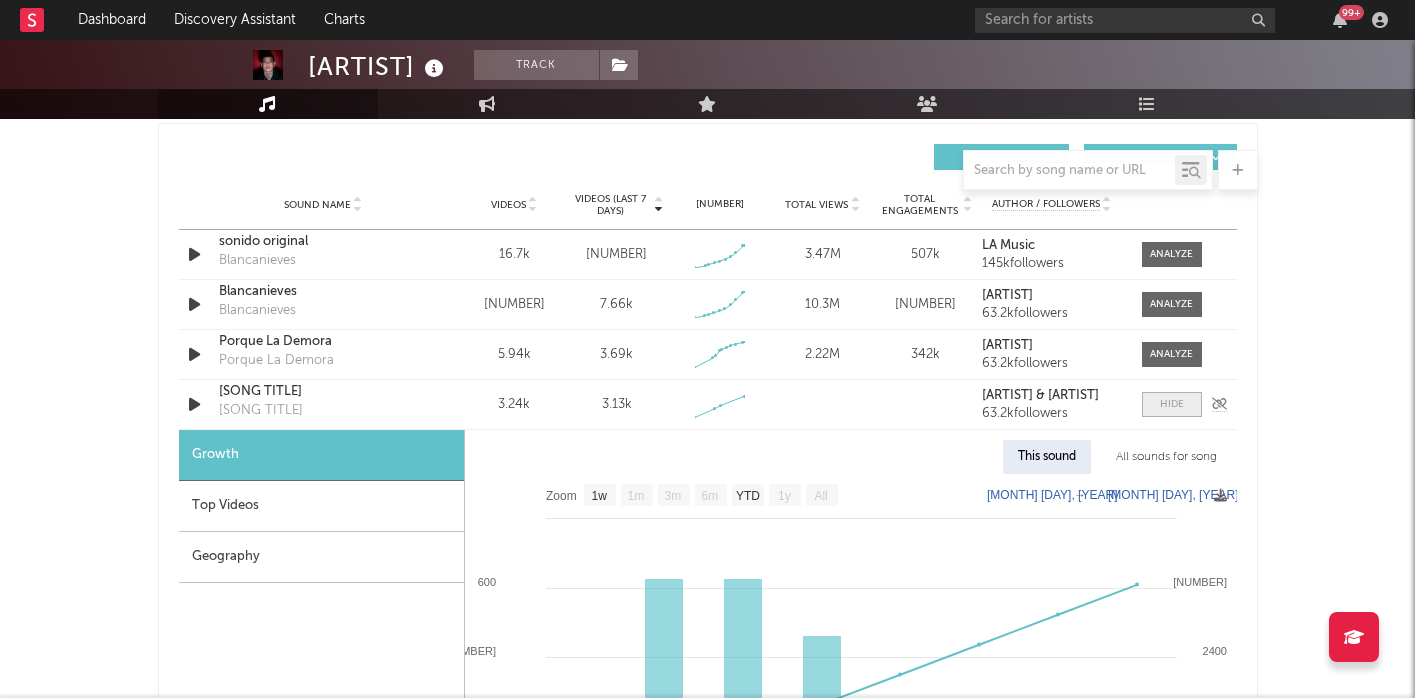 click at bounding box center [1172, 404] 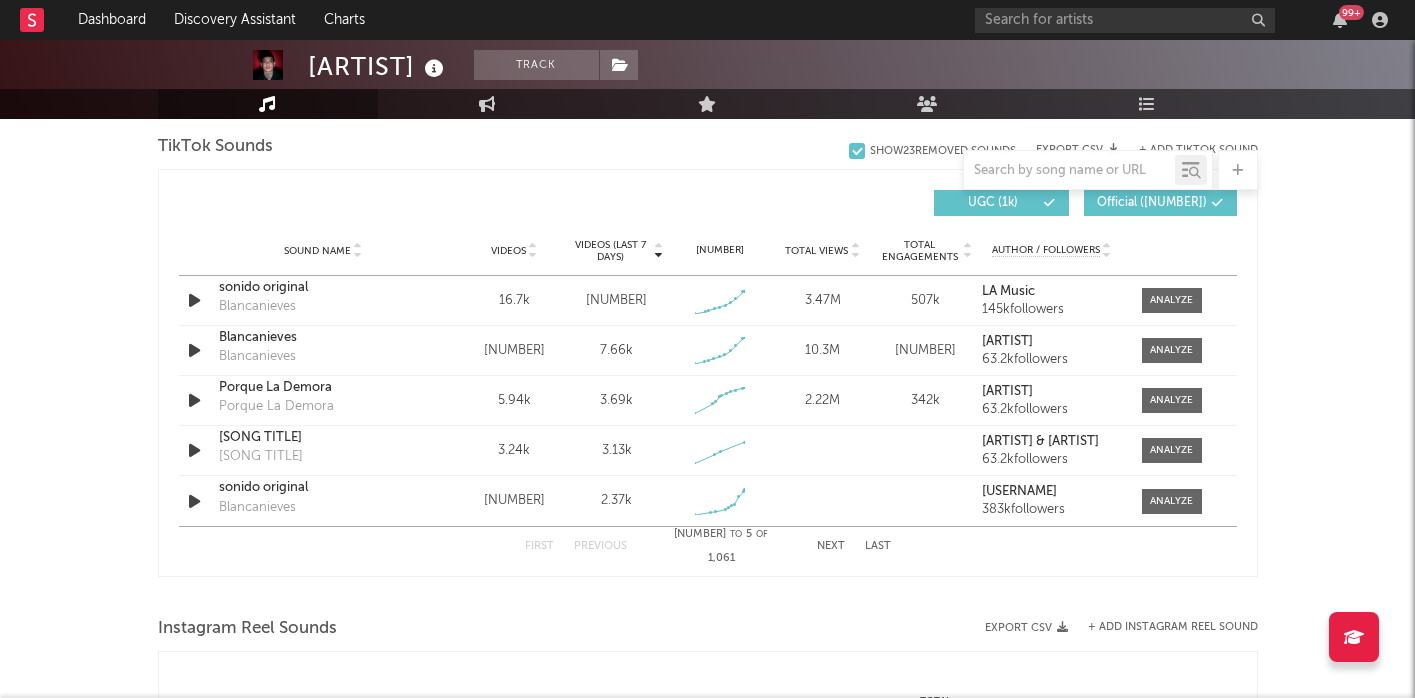 scroll, scrollTop: 1354, scrollLeft: 0, axis: vertical 